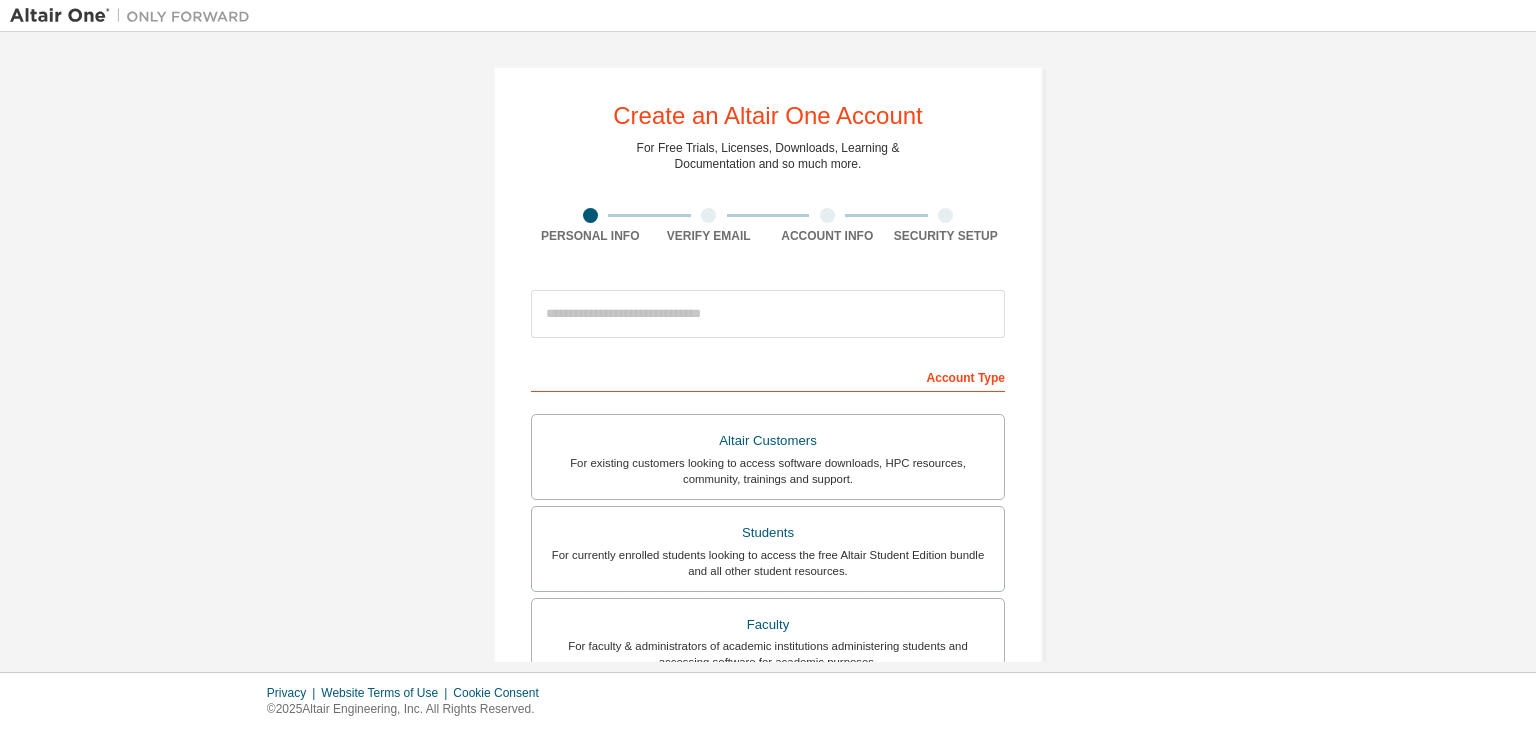 scroll, scrollTop: 0, scrollLeft: 0, axis: both 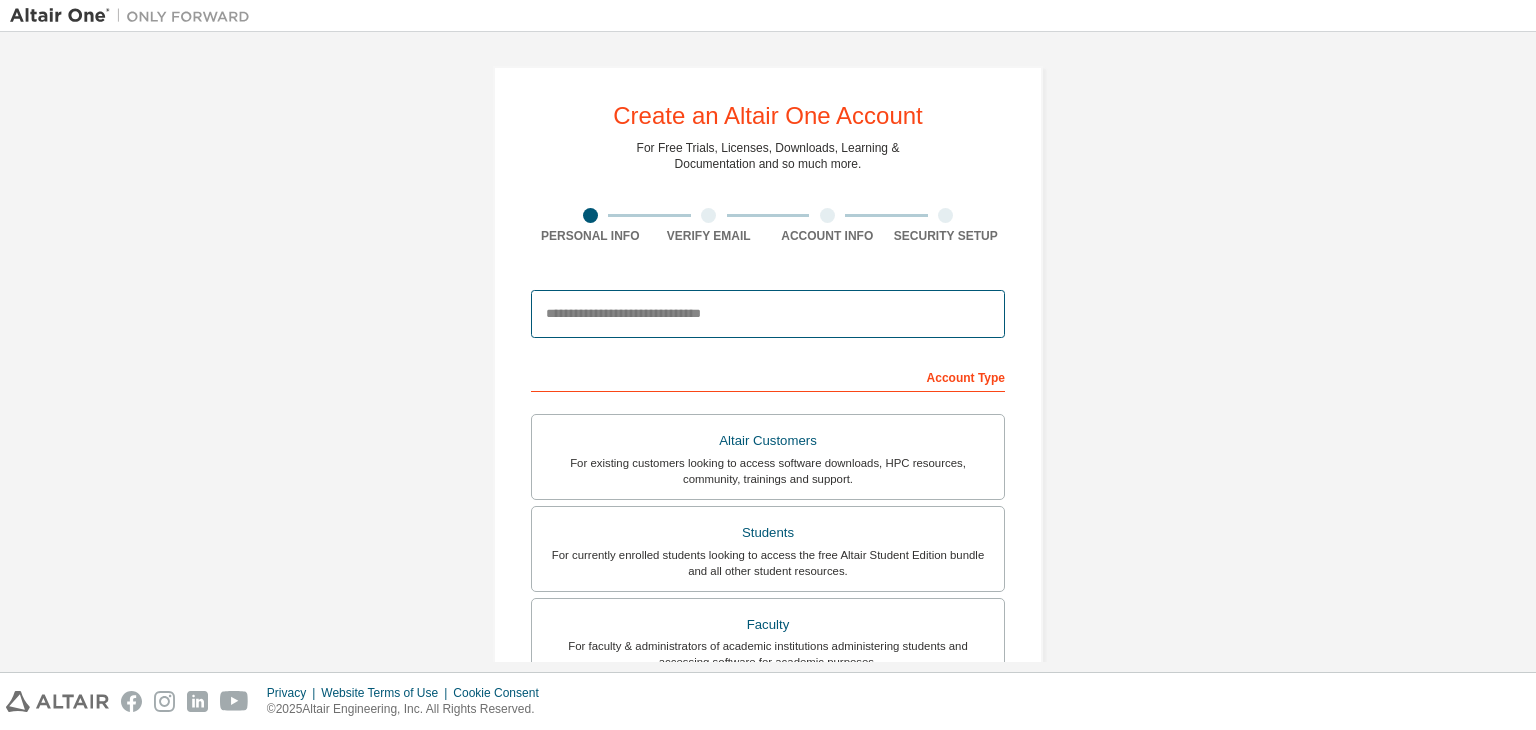 click at bounding box center [768, 314] 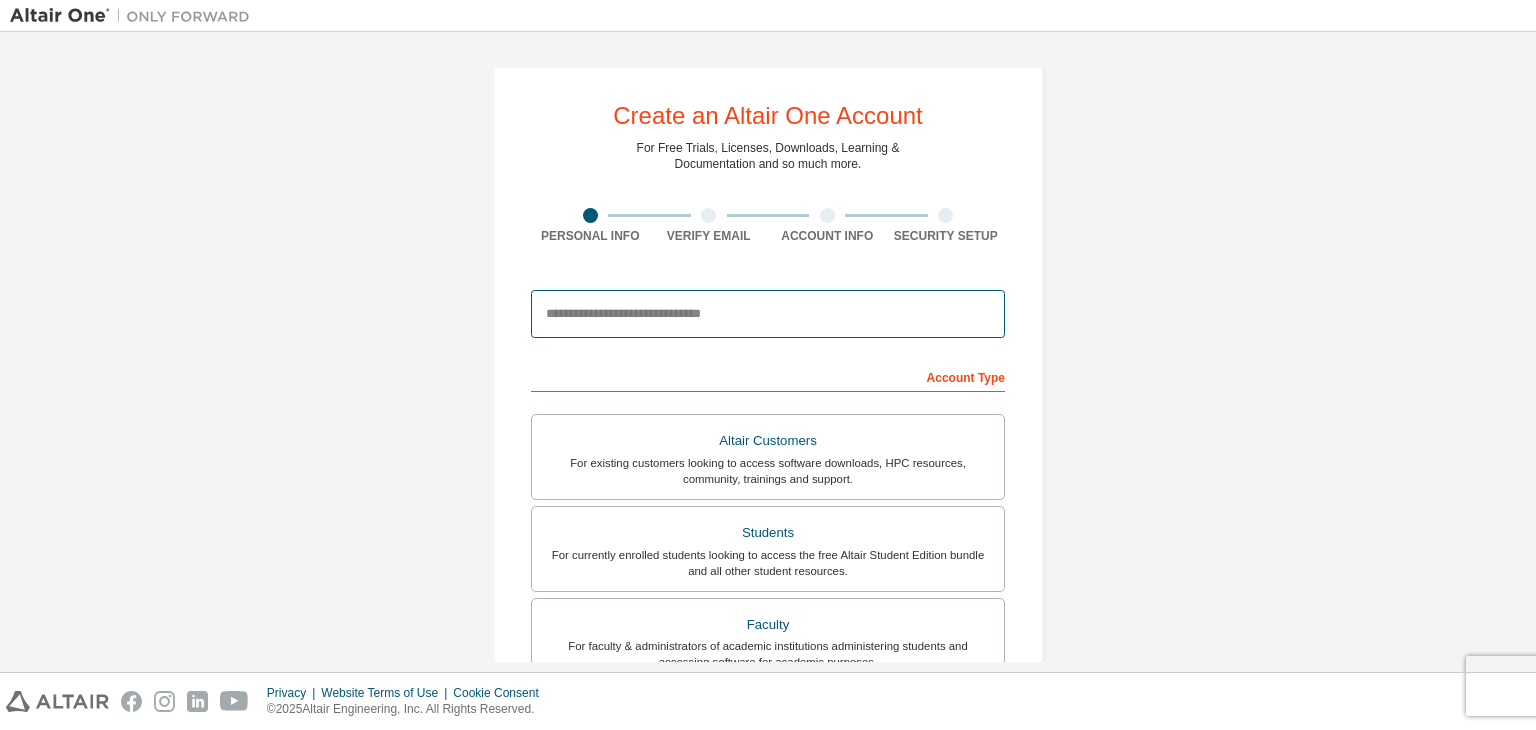 type on "**********" 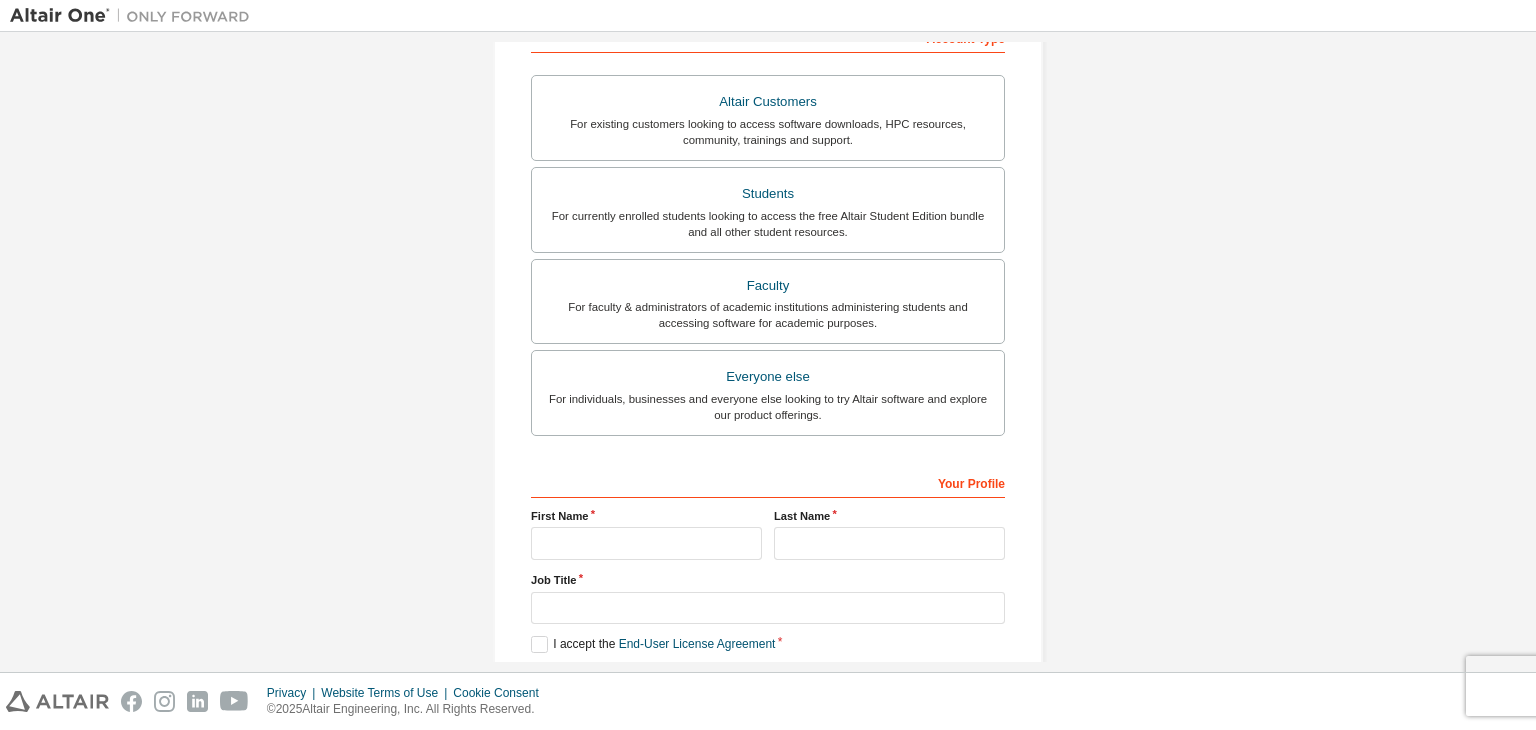 scroll, scrollTop: 341, scrollLeft: 0, axis: vertical 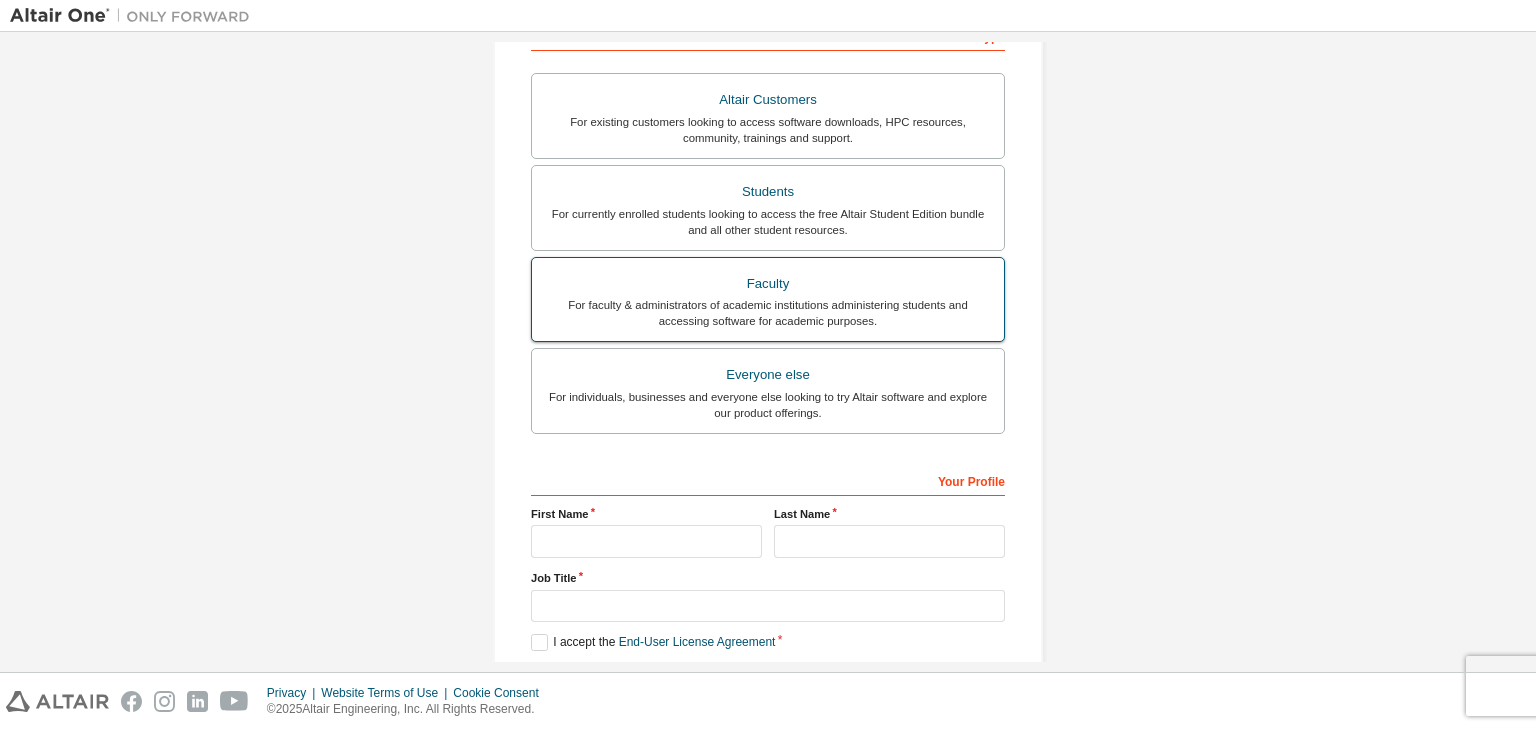 click on "Faculty" at bounding box center (768, 284) 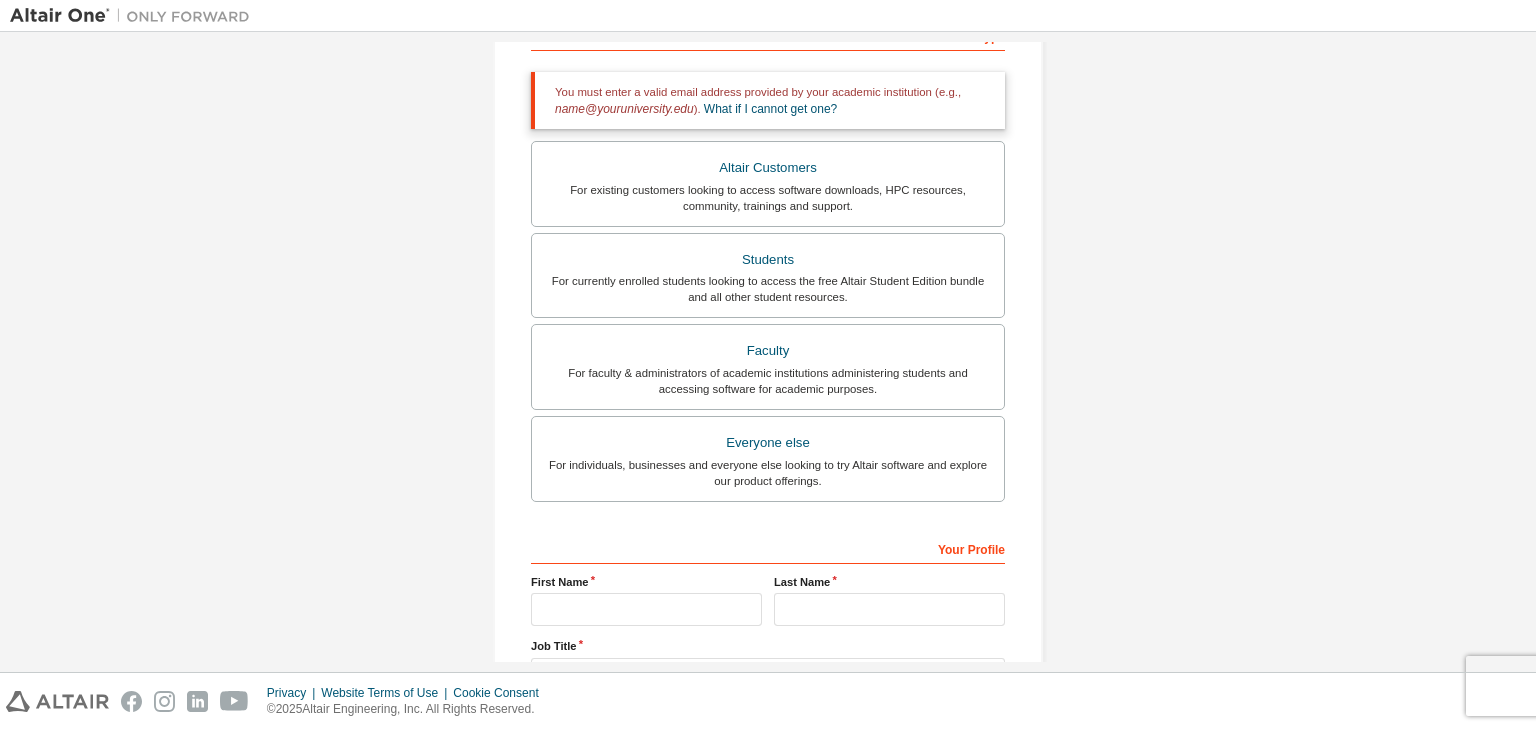 scroll, scrollTop: 52, scrollLeft: 0, axis: vertical 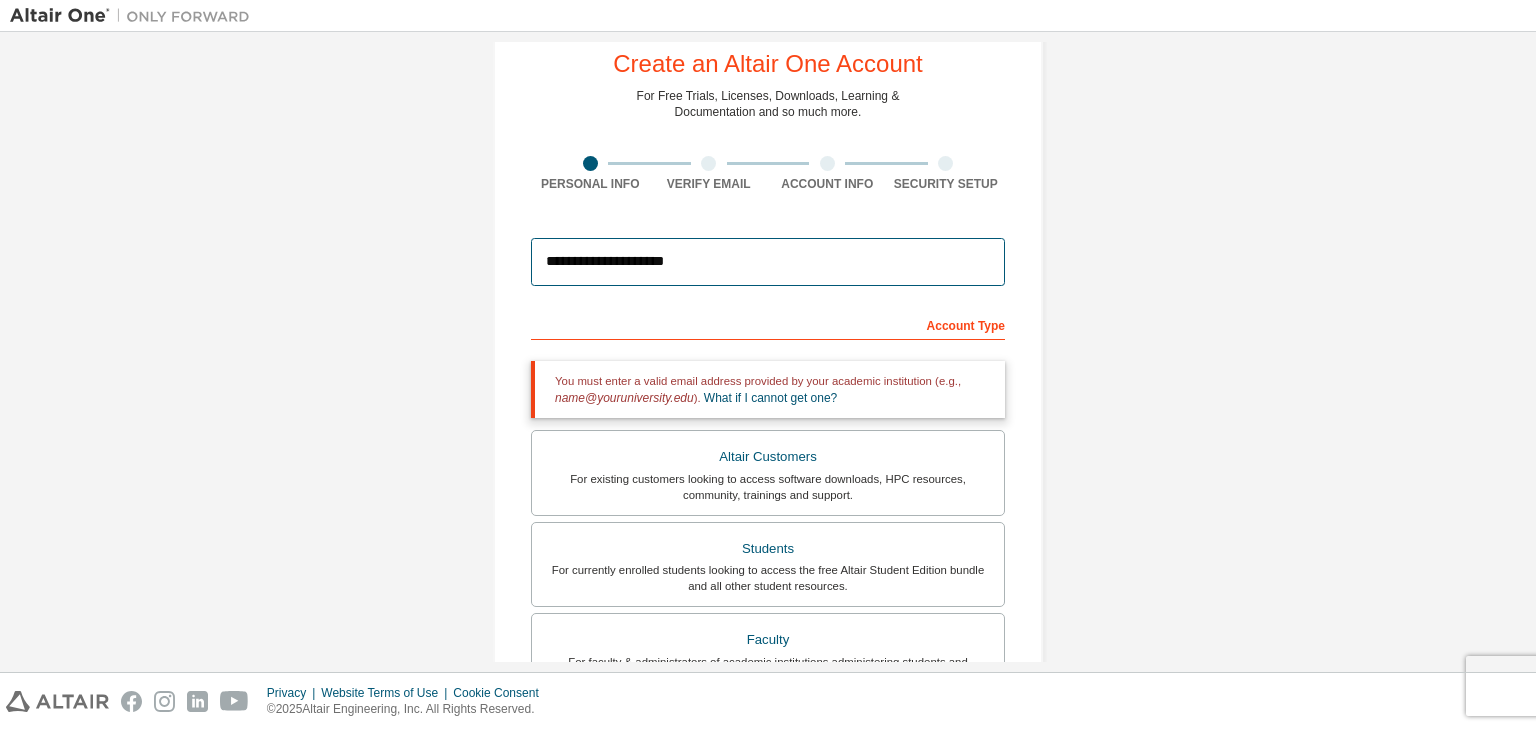 click on "**********" at bounding box center [768, 262] 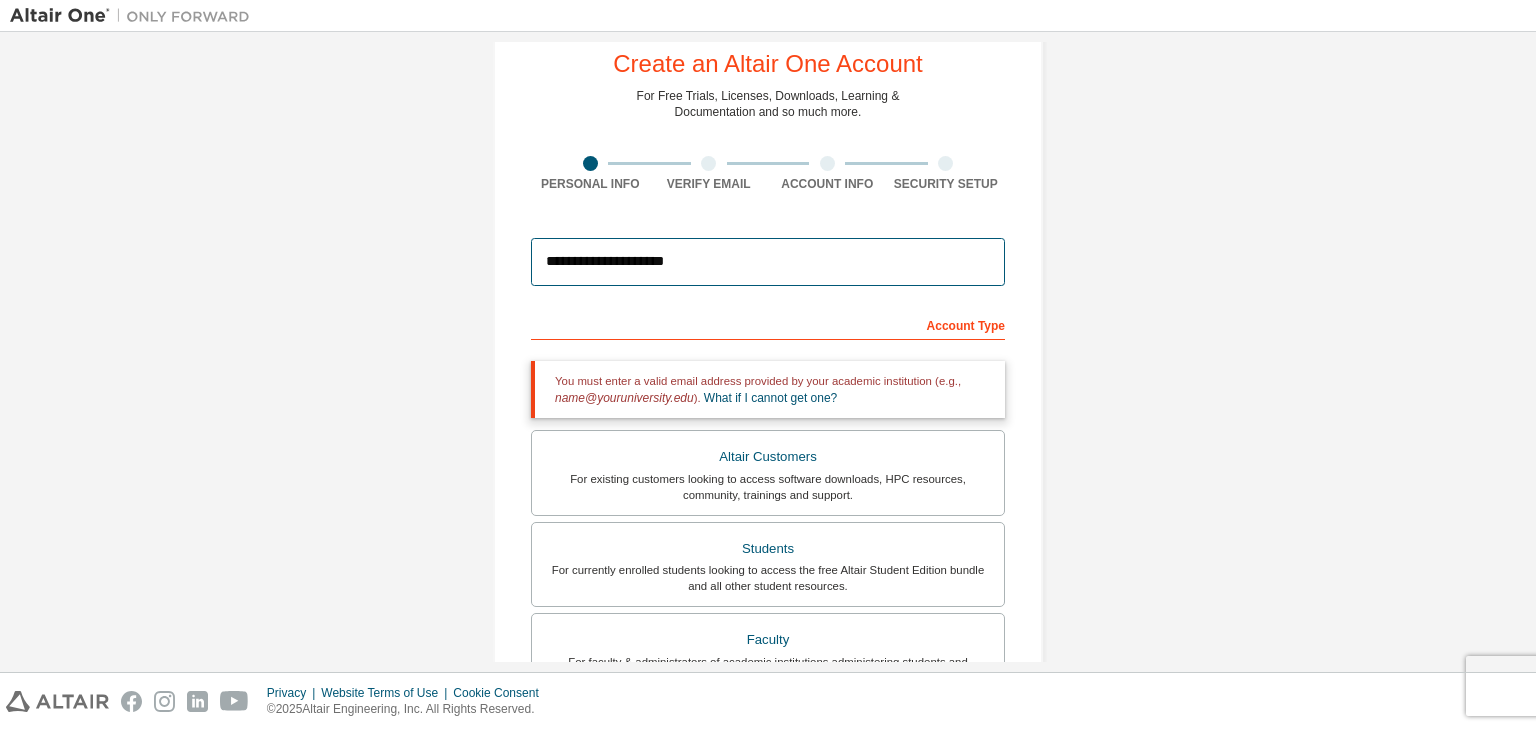 click on "**********" at bounding box center (768, 262) 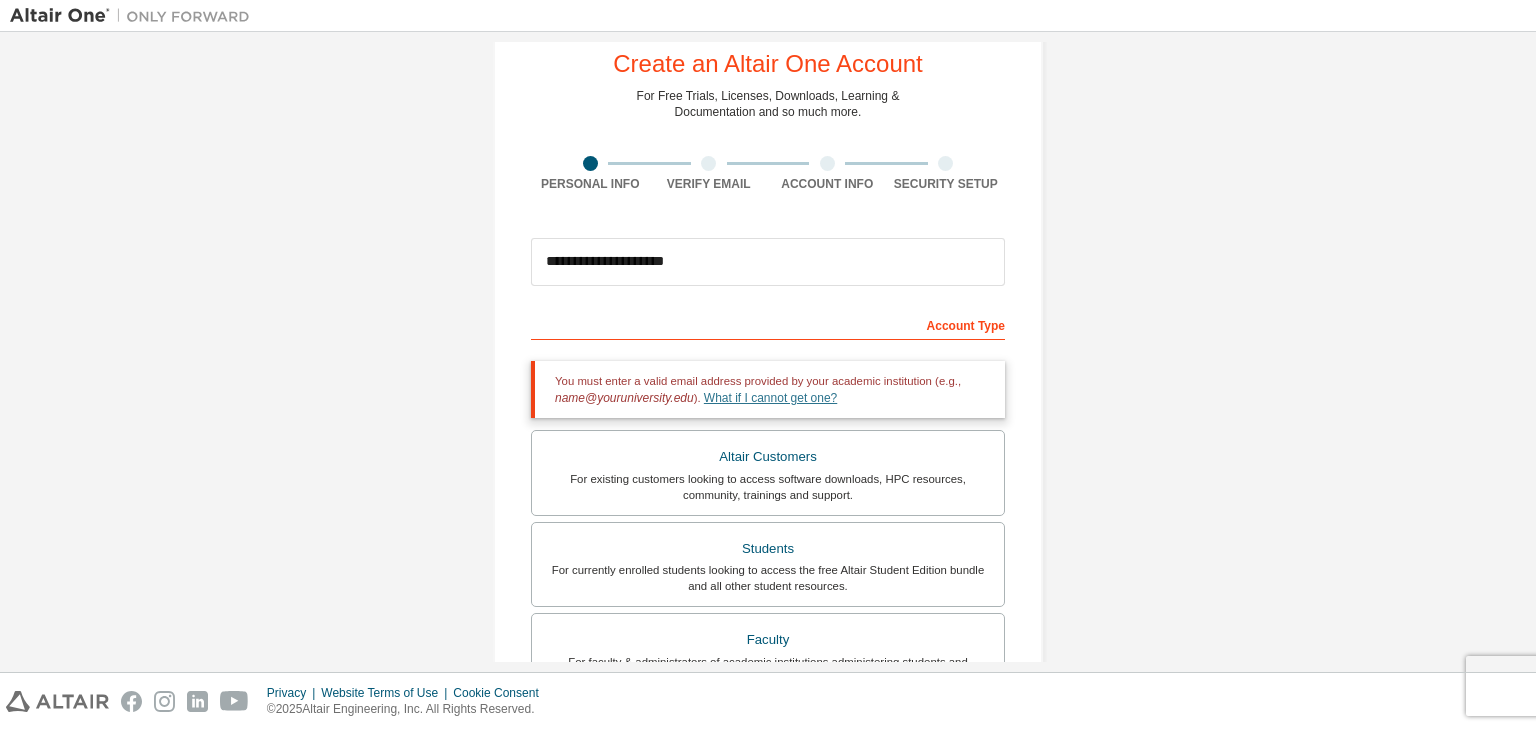 click on "What if I cannot get one?" at bounding box center [770, 398] 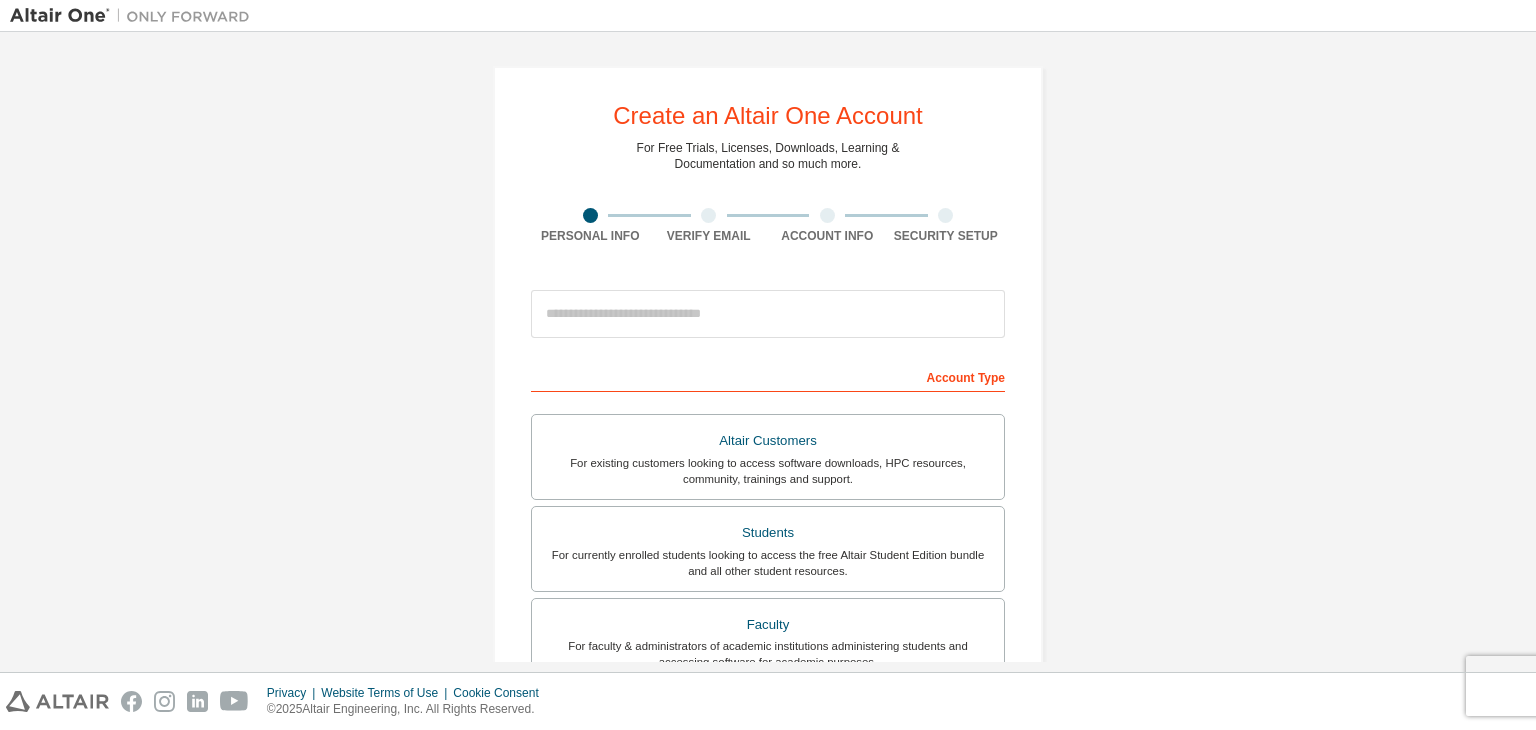 scroll, scrollTop: 0, scrollLeft: 0, axis: both 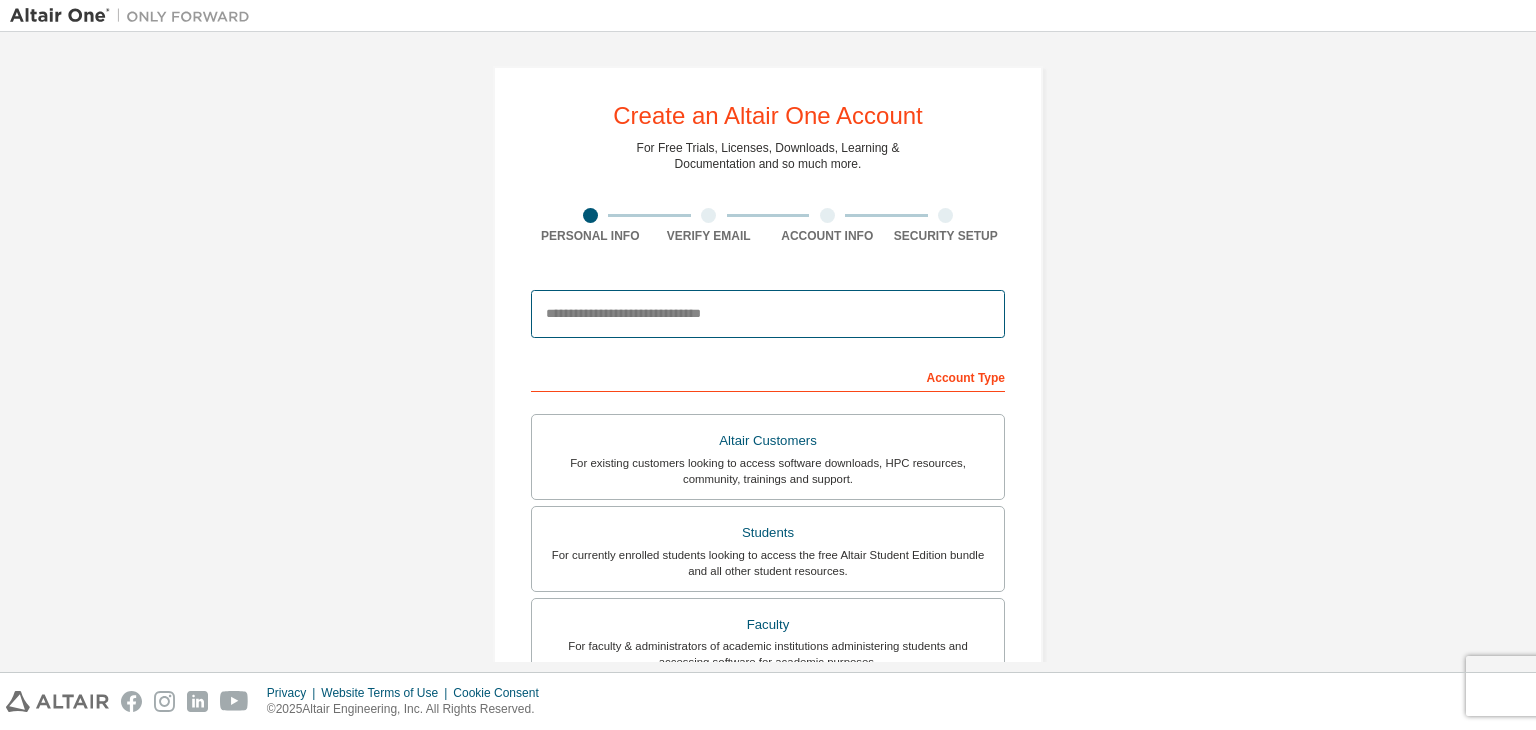 click at bounding box center (768, 314) 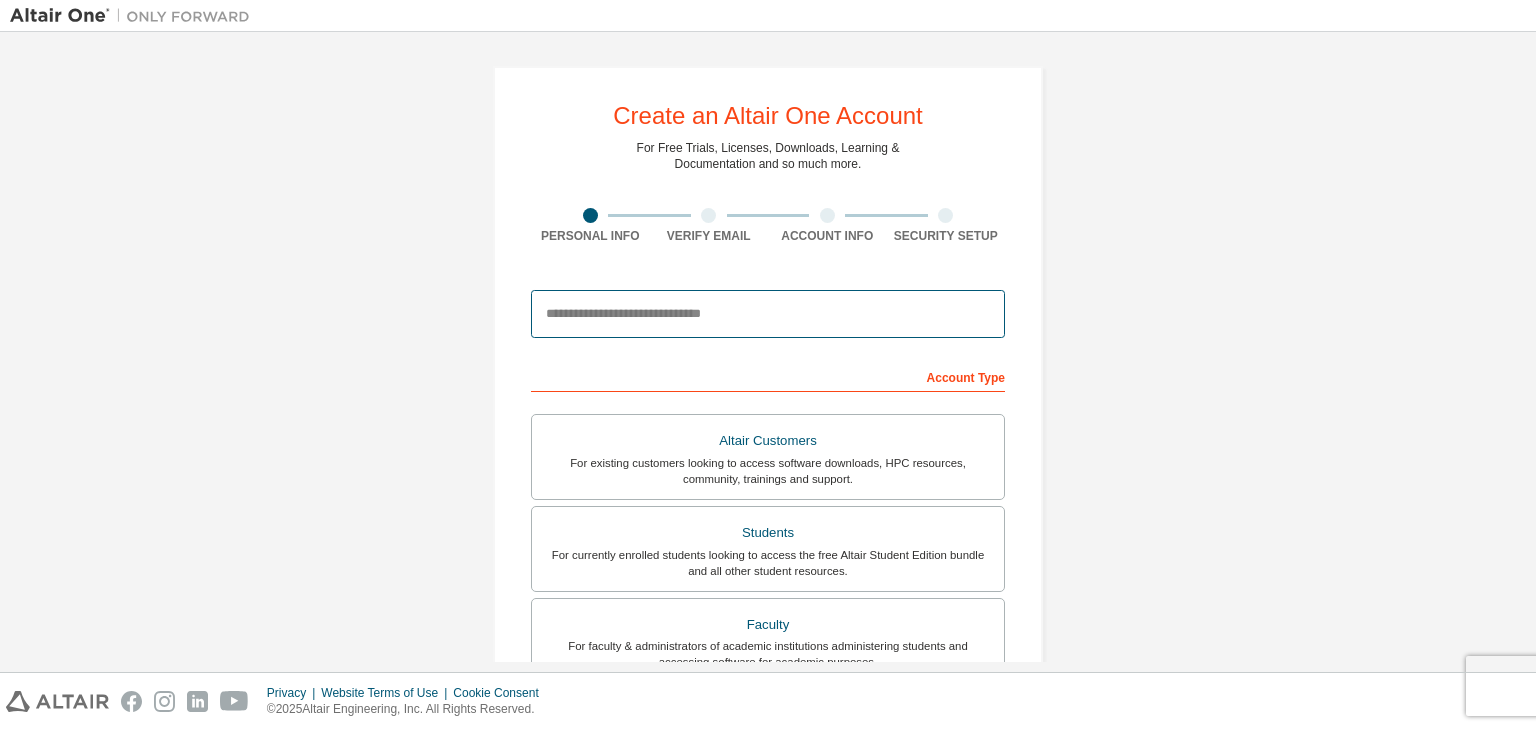 type on "**********" 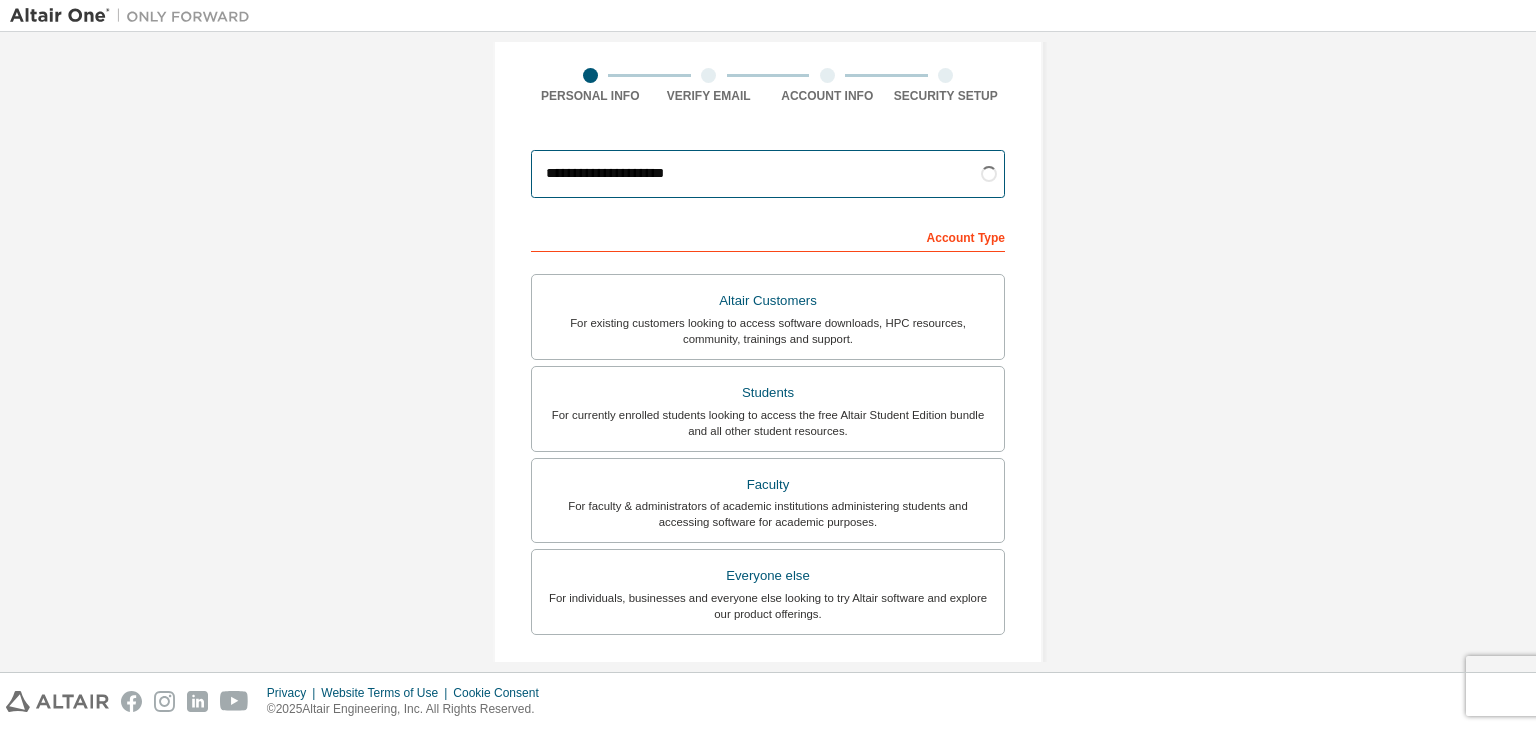 scroll, scrollTop: 144, scrollLeft: 0, axis: vertical 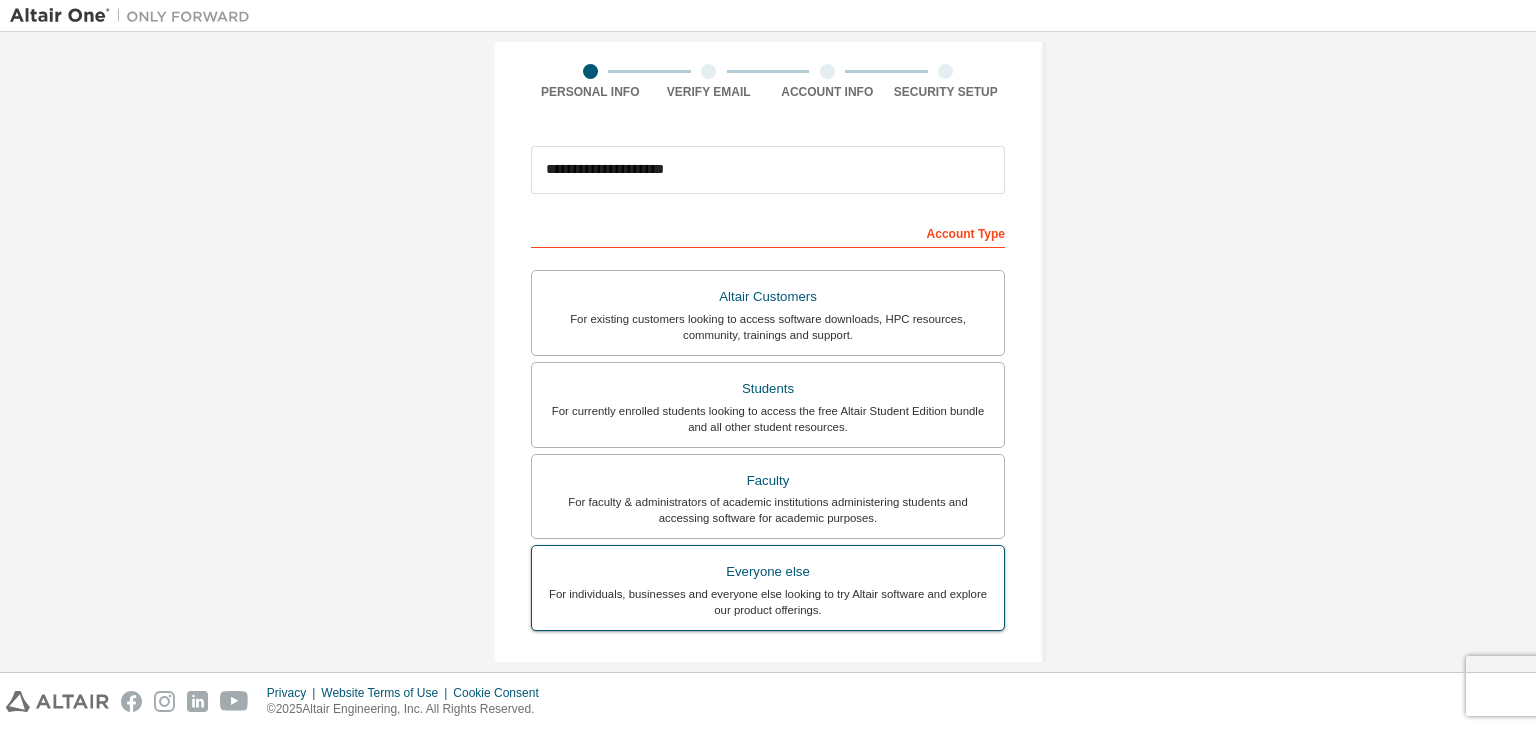 click on "Everyone else" at bounding box center (768, 572) 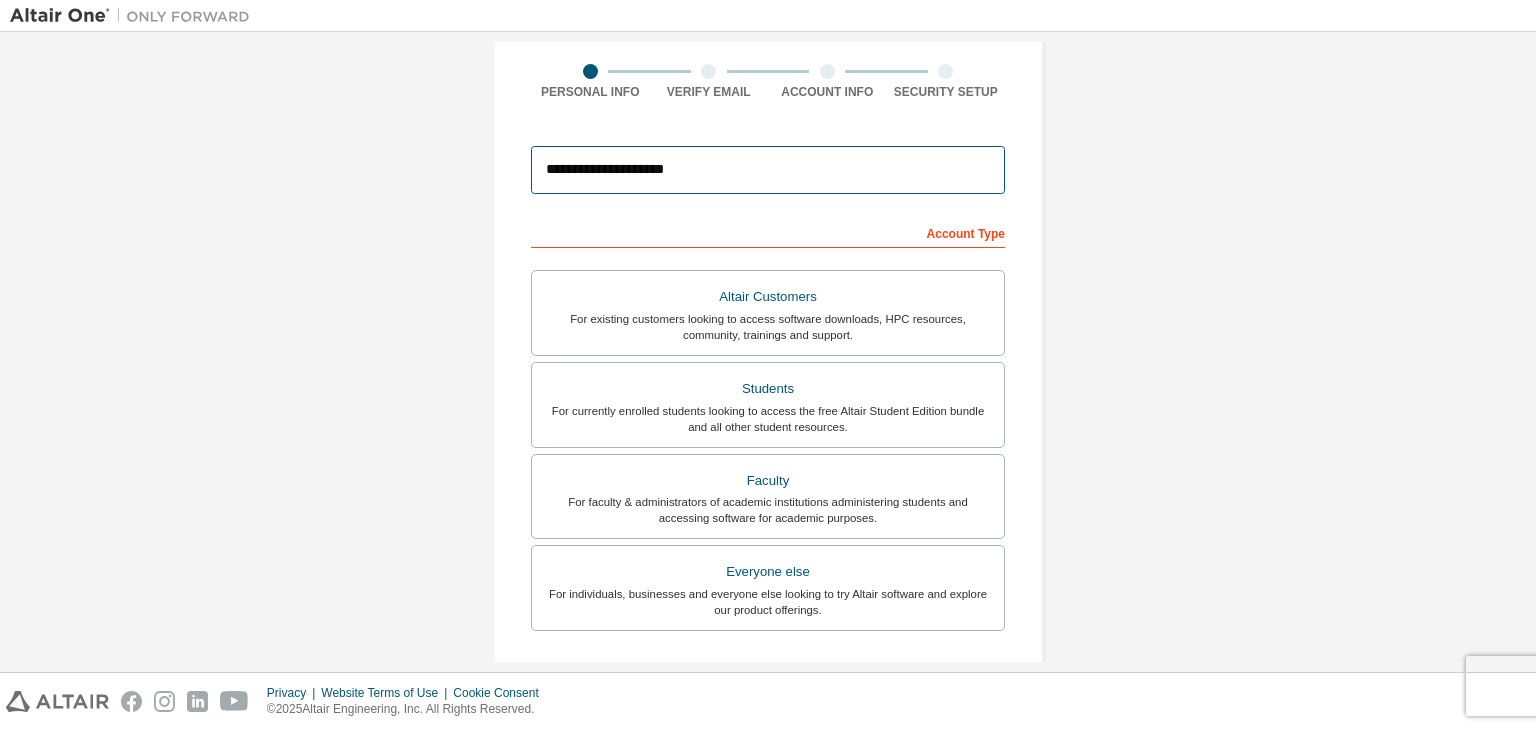 click on "**********" at bounding box center [768, 170] 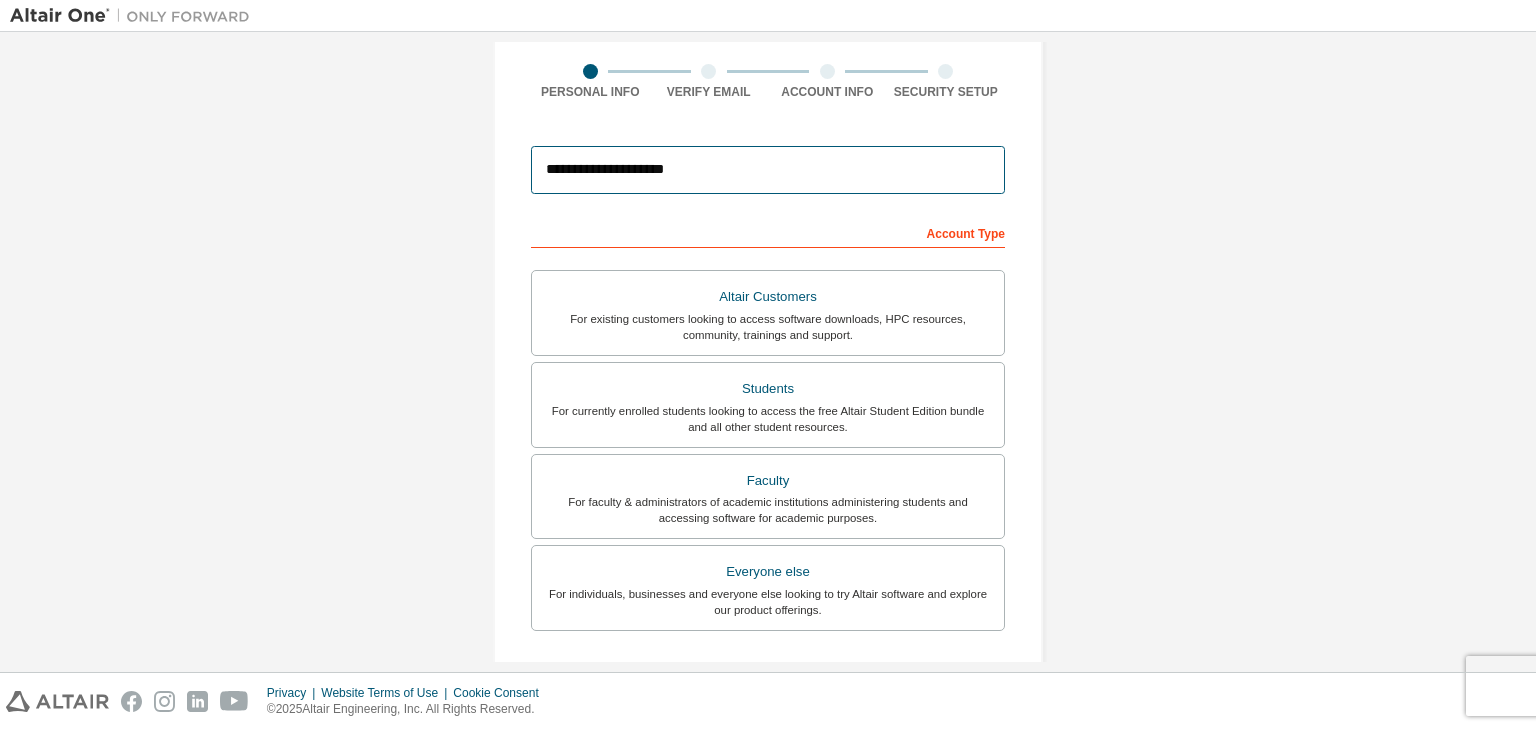 click on "**********" at bounding box center (768, 170) 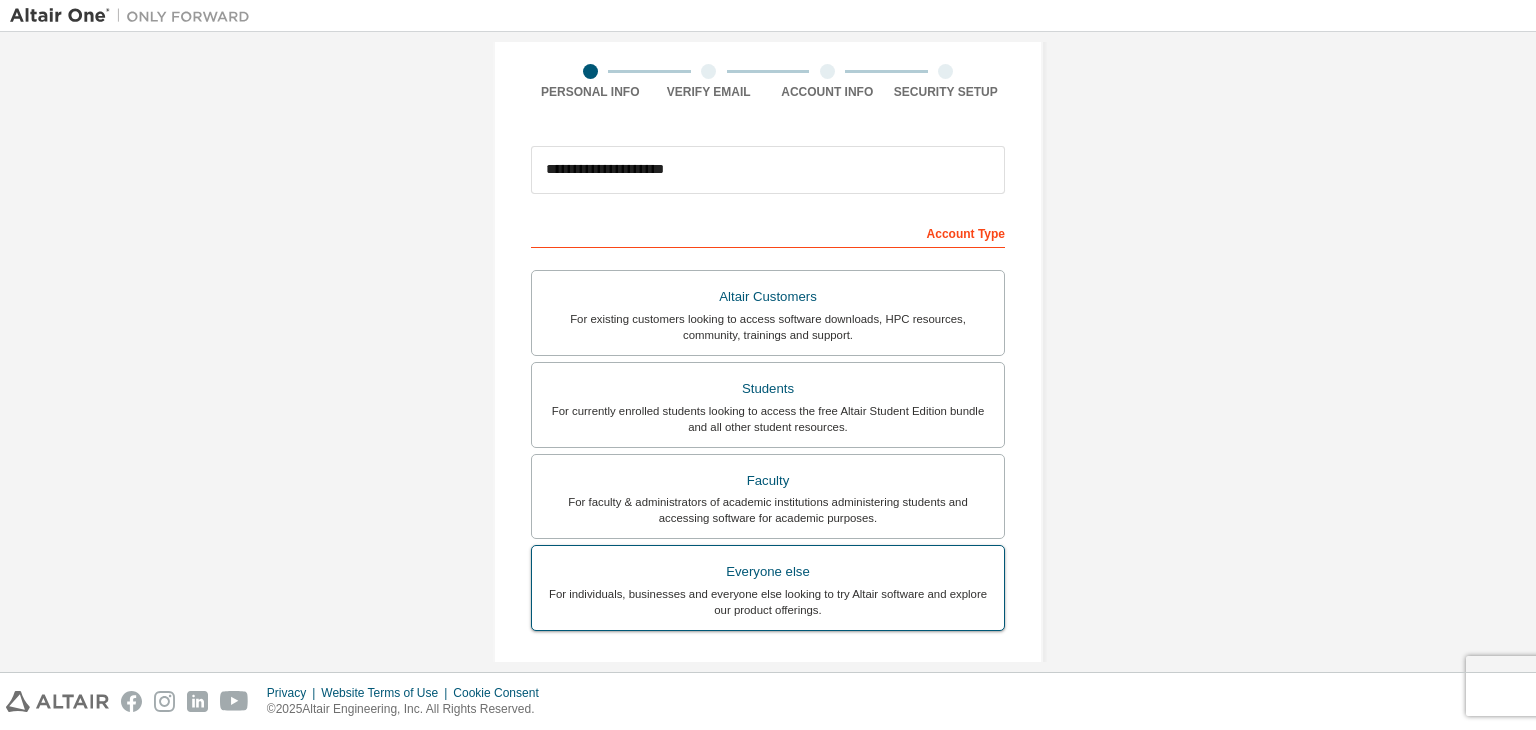 click on "Everyone else For individuals, businesses and everyone else looking to try Altair software and explore our product offerings." at bounding box center (768, 588) 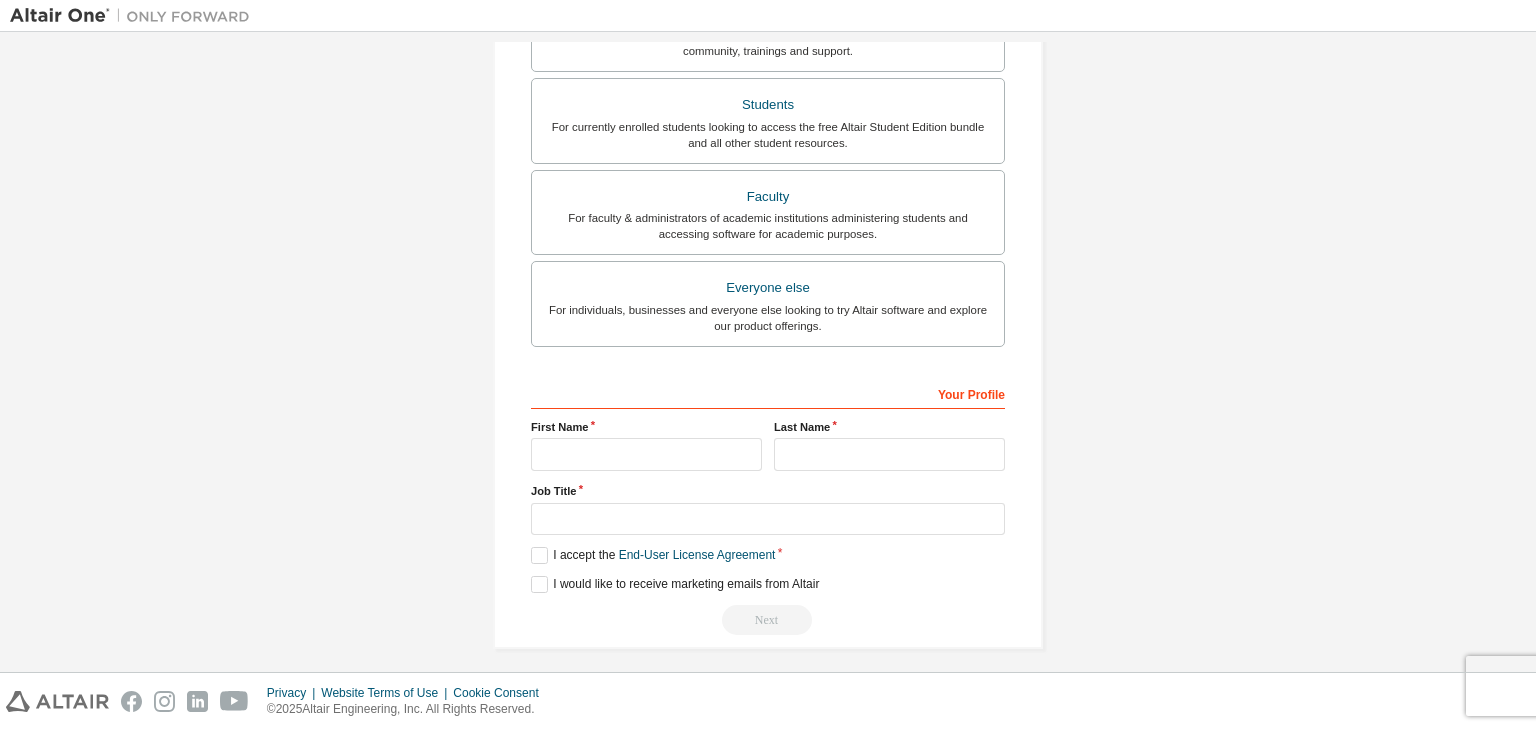 scroll, scrollTop: 435, scrollLeft: 0, axis: vertical 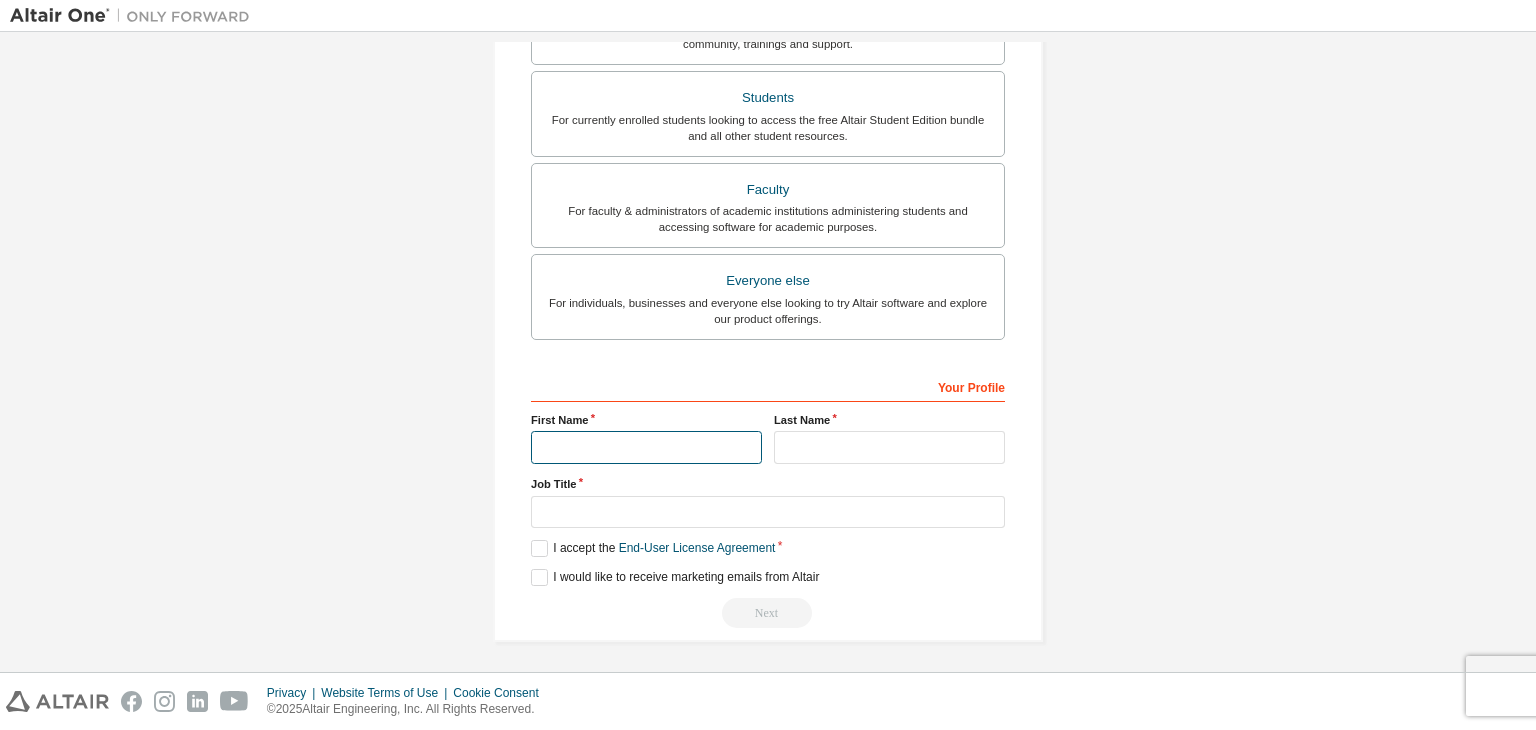 click at bounding box center [646, 447] 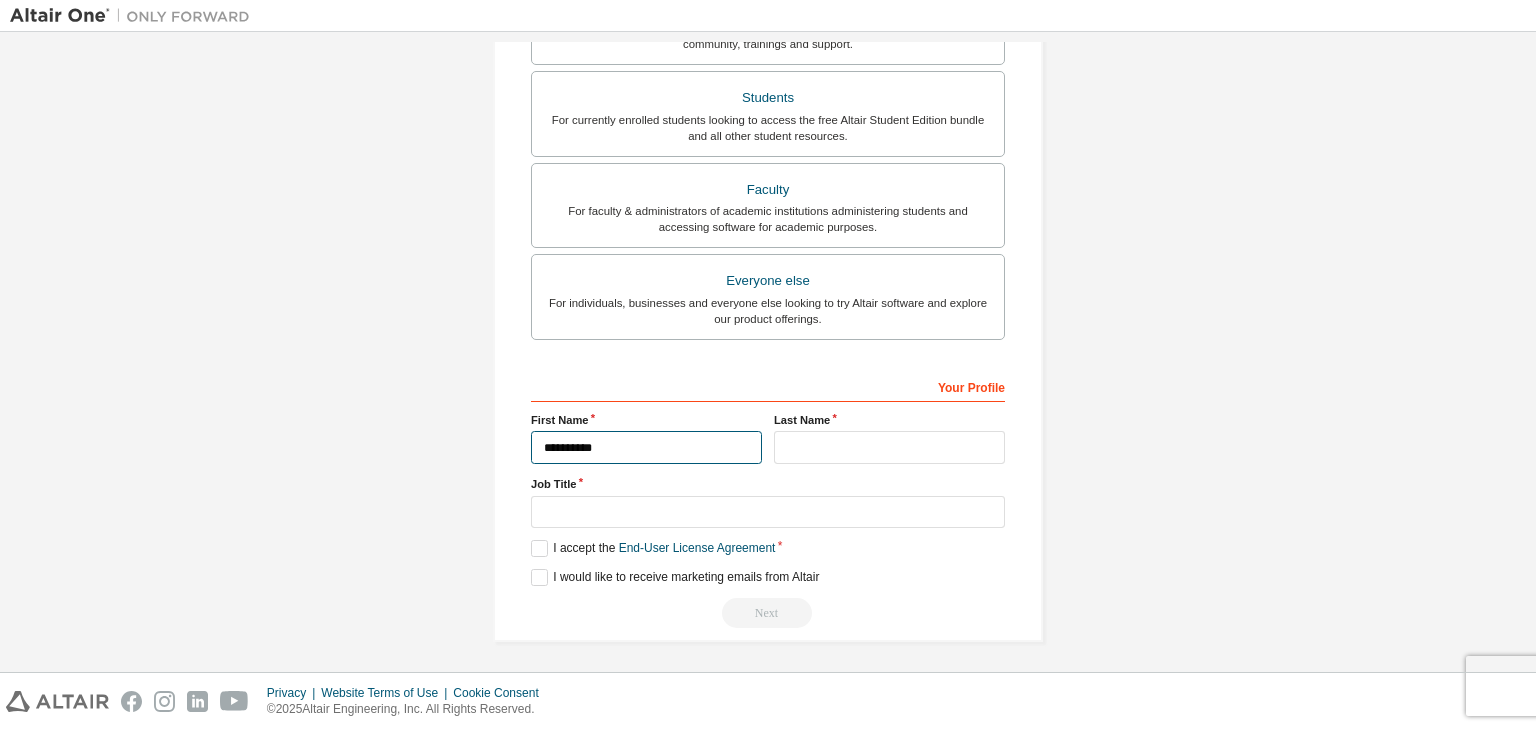 type on "**********" 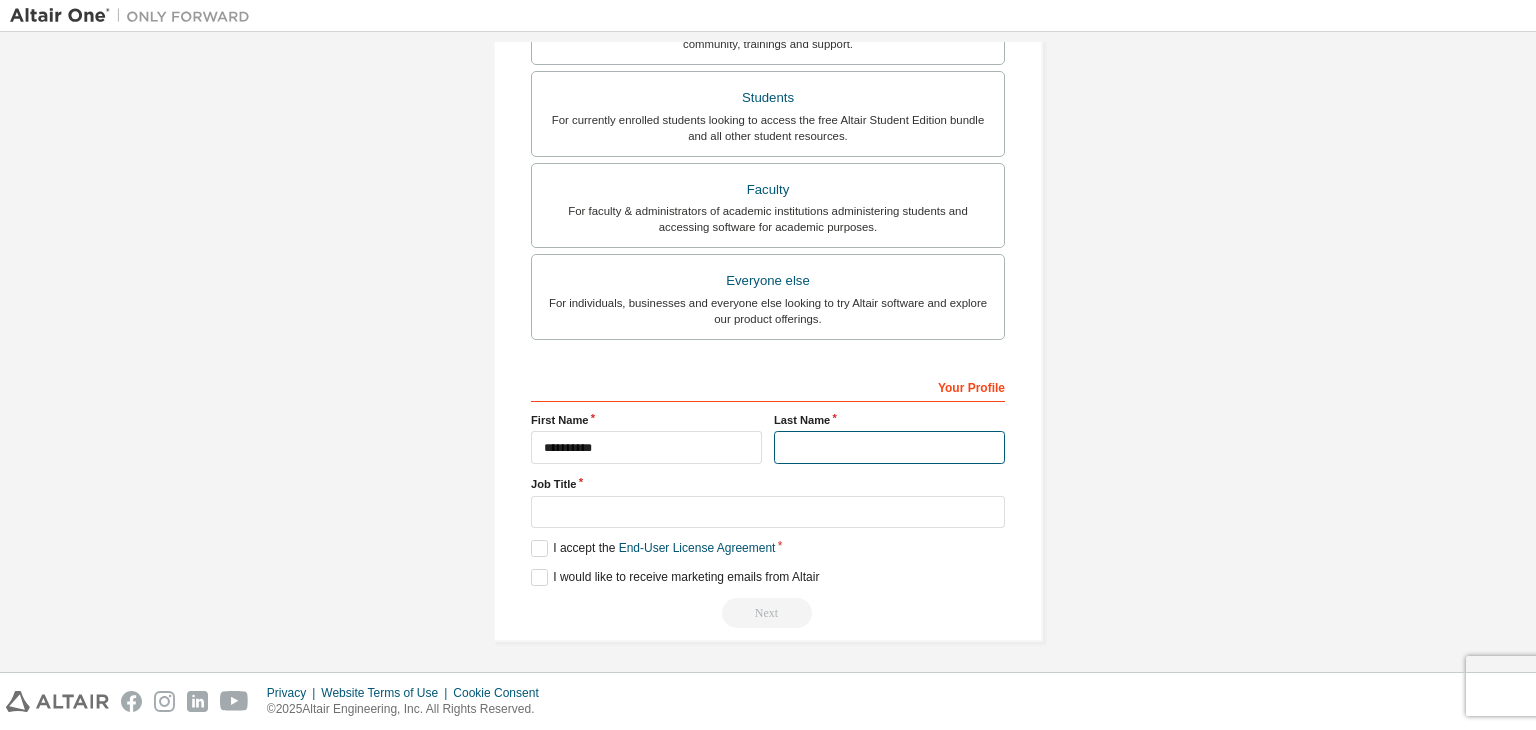 click at bounding box center [889, 447] 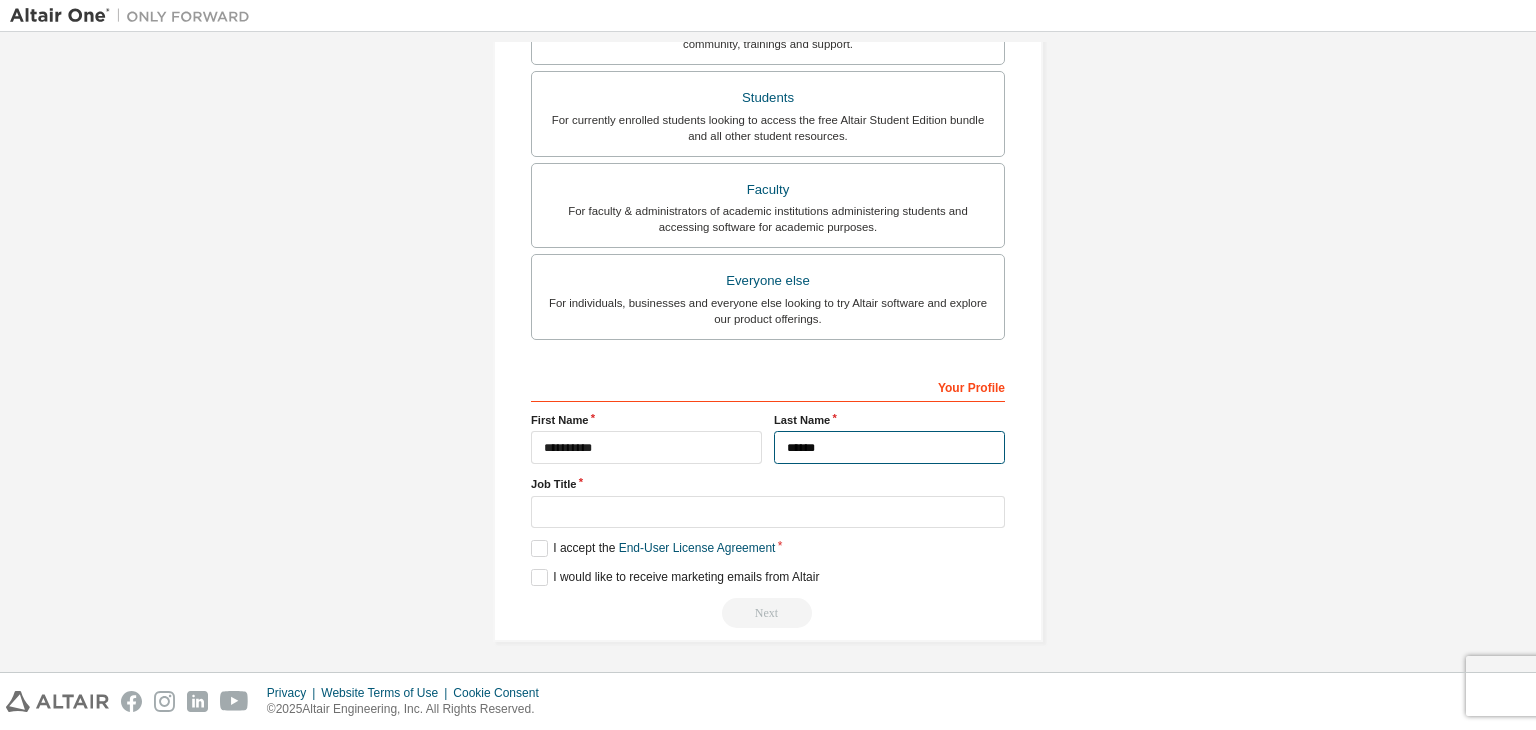 type on "******" 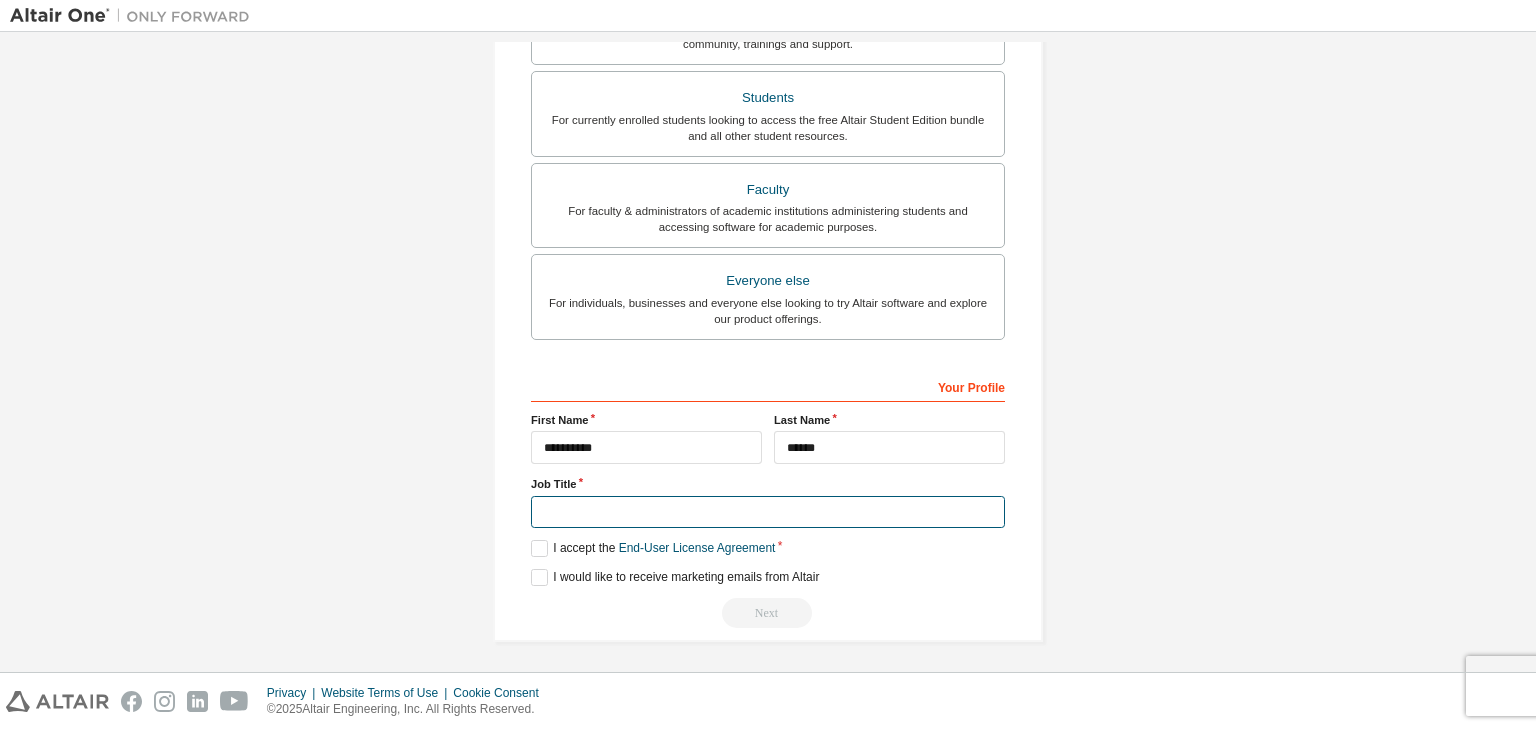 click at bounding box center (768, 512) 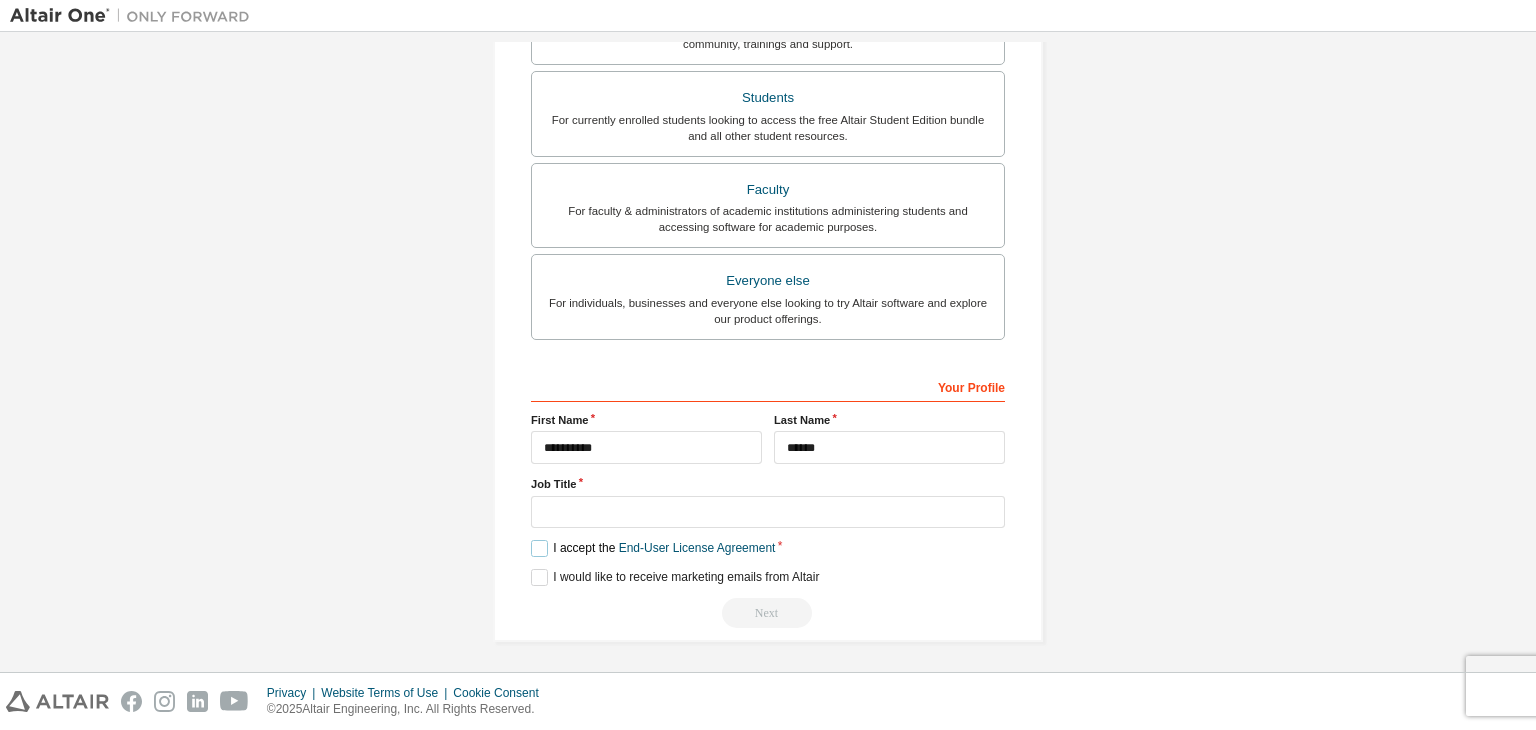click on "I accept the    End-User License Agreement" at bounding box center (653, 548) 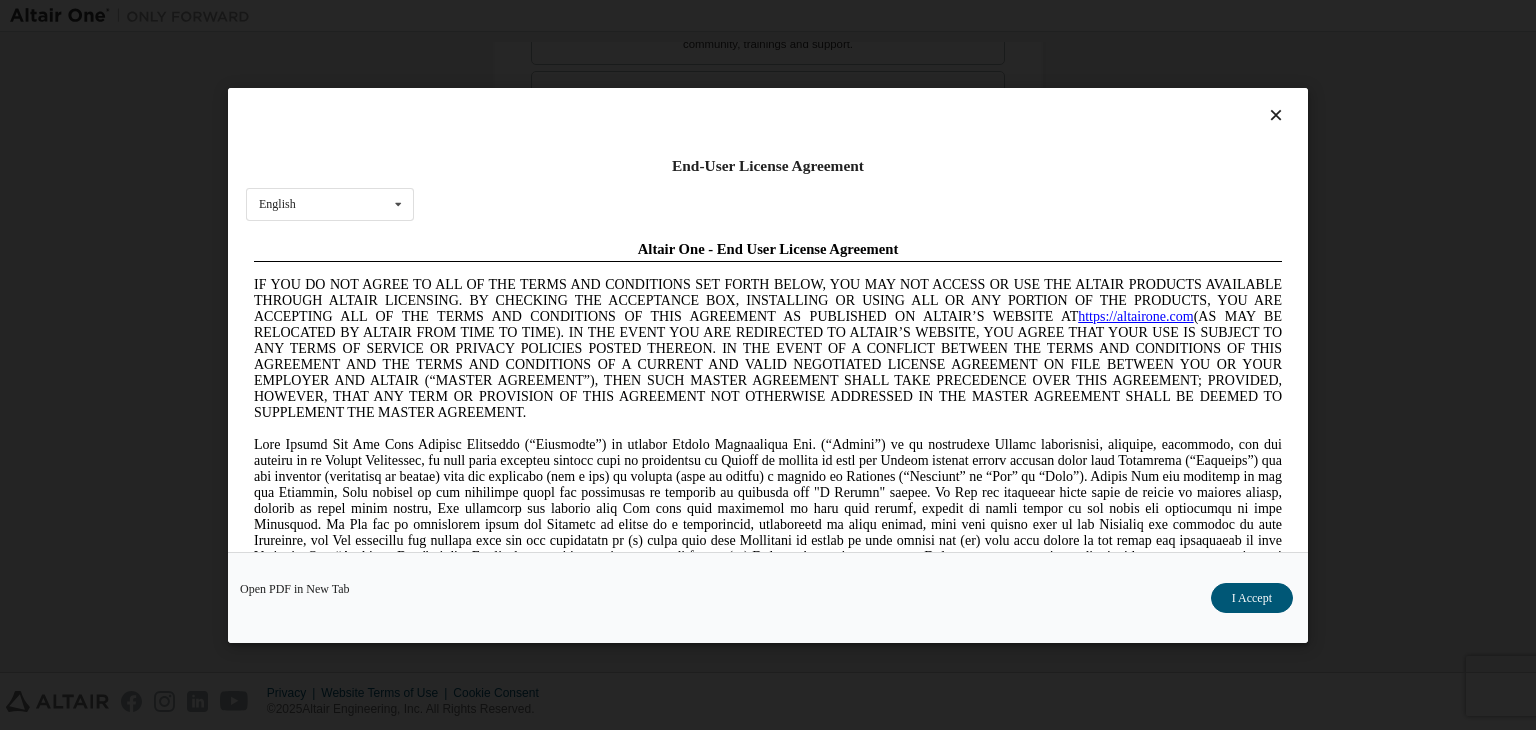 scroll, scrollTop: 0, scrollLeft: 0, axis: both 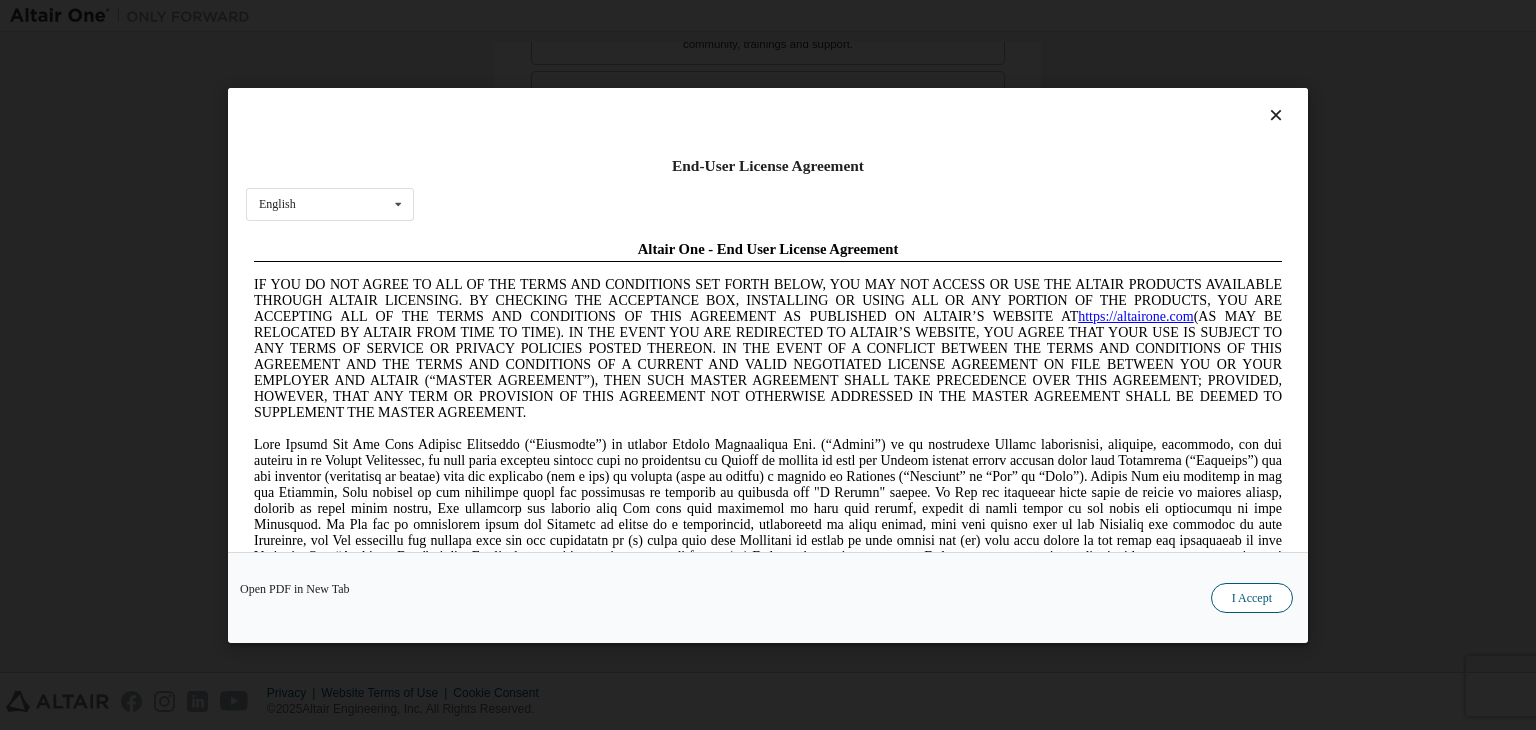 click on "I Accept" at bounding box center [1252, 598] 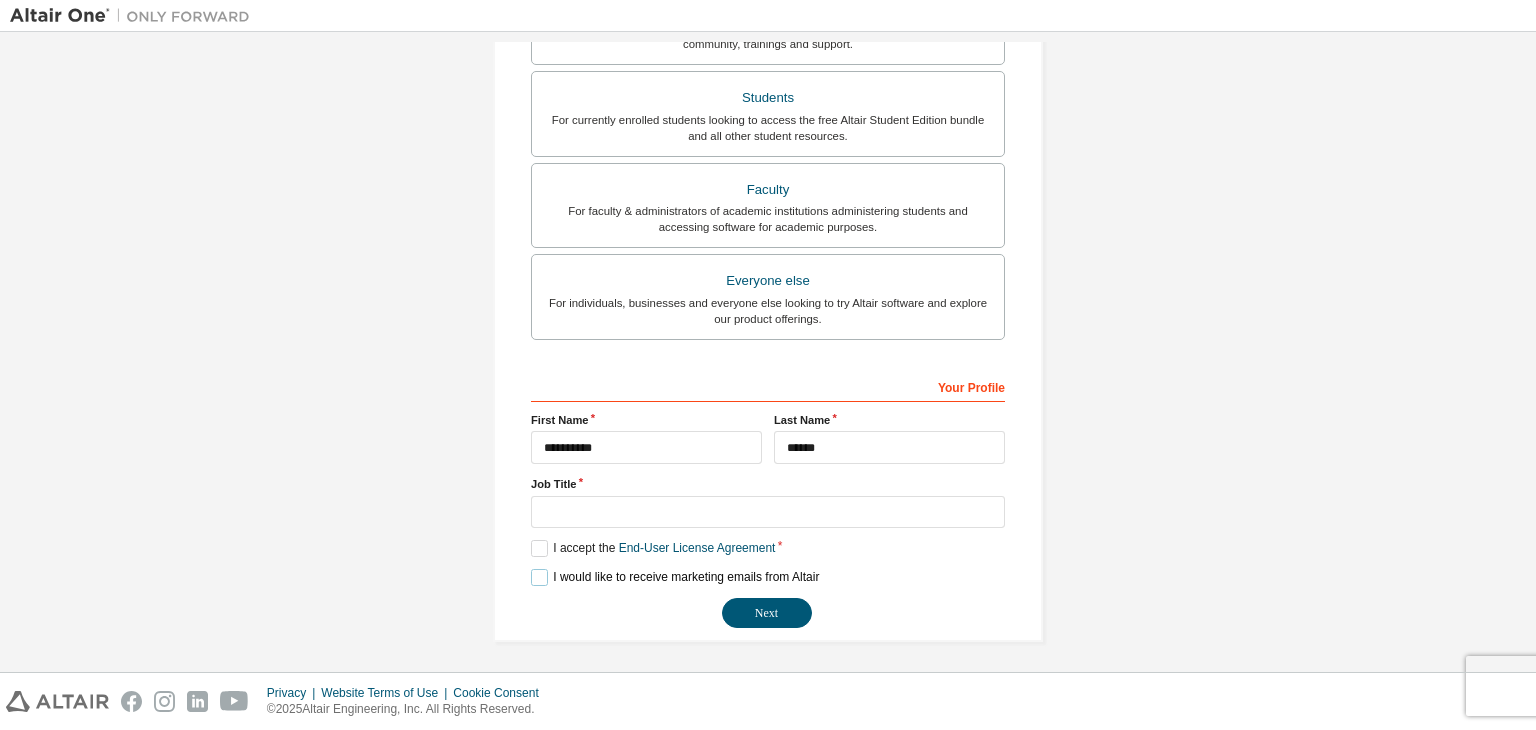 click on "I would like to receive marketing emails from Altair" at bounding box center (675, 577) 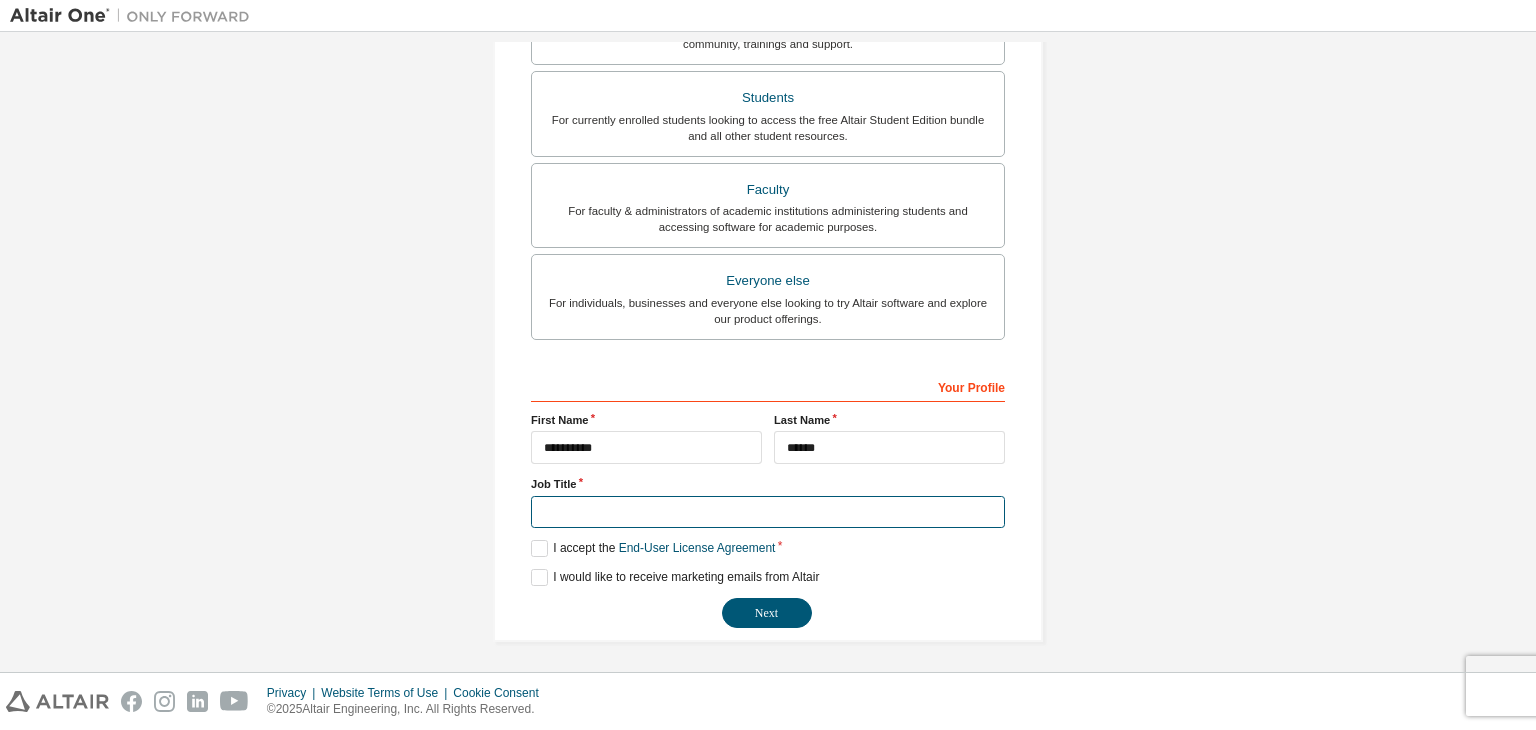 click at bounding box center (768, 512) 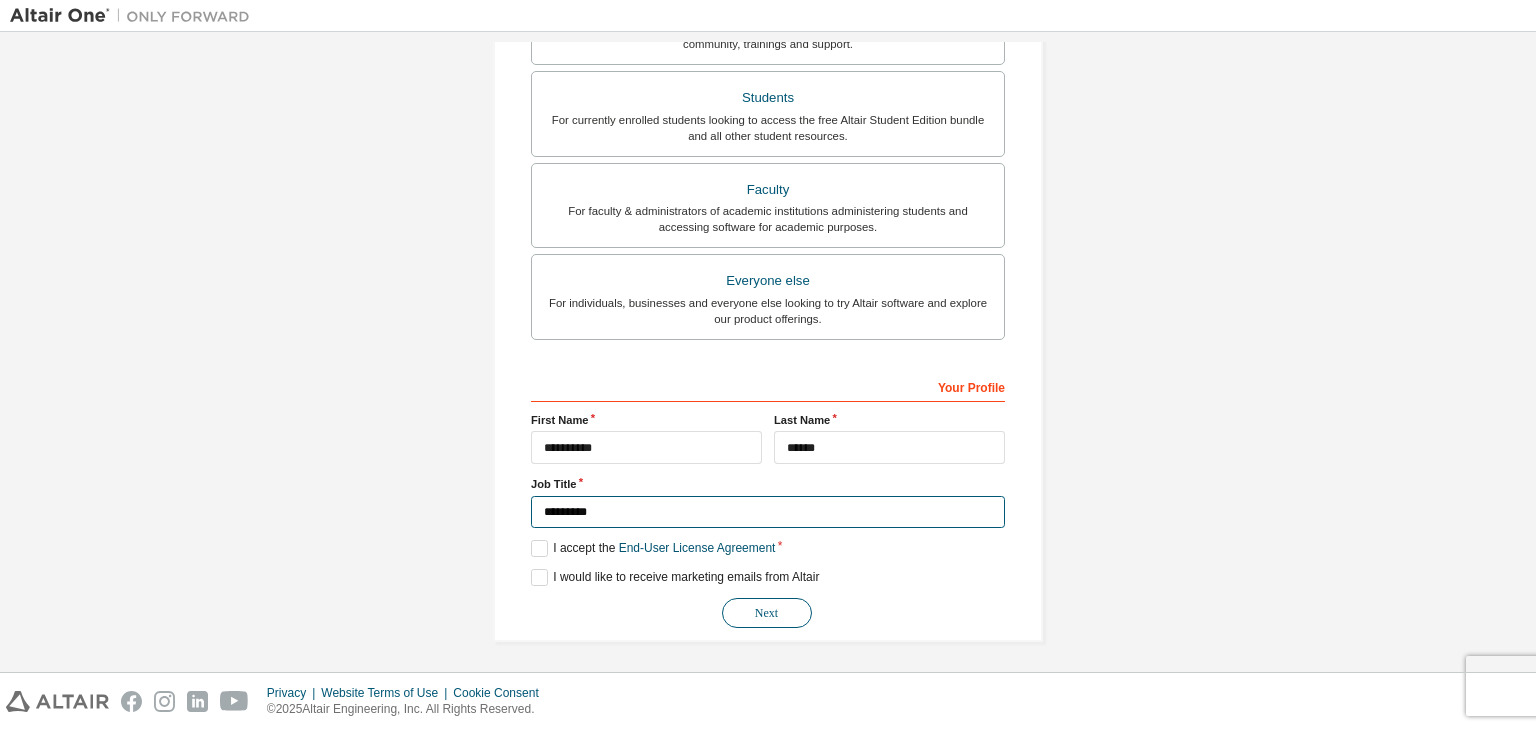 type on "*********" 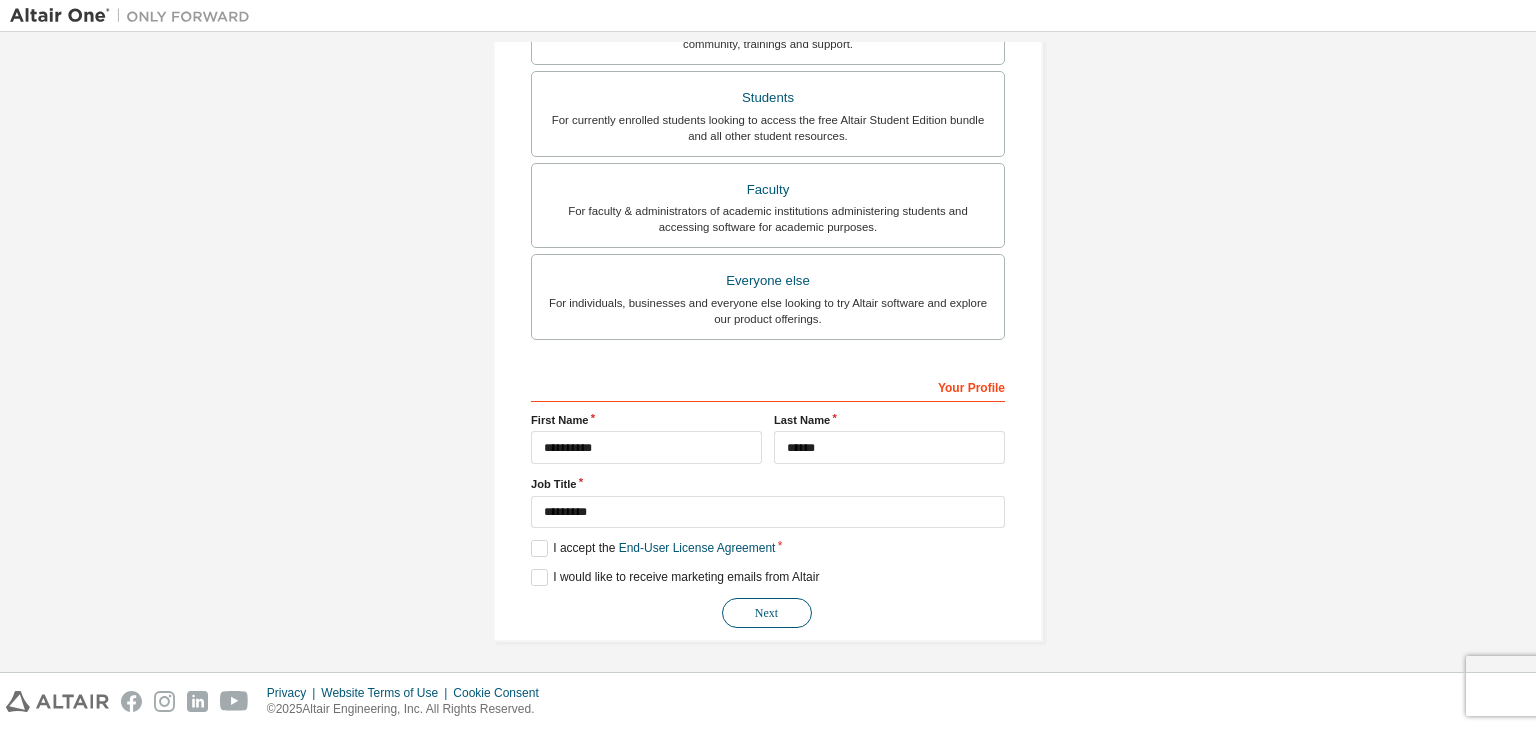 click on "Next" at bounding box center [767, 613] 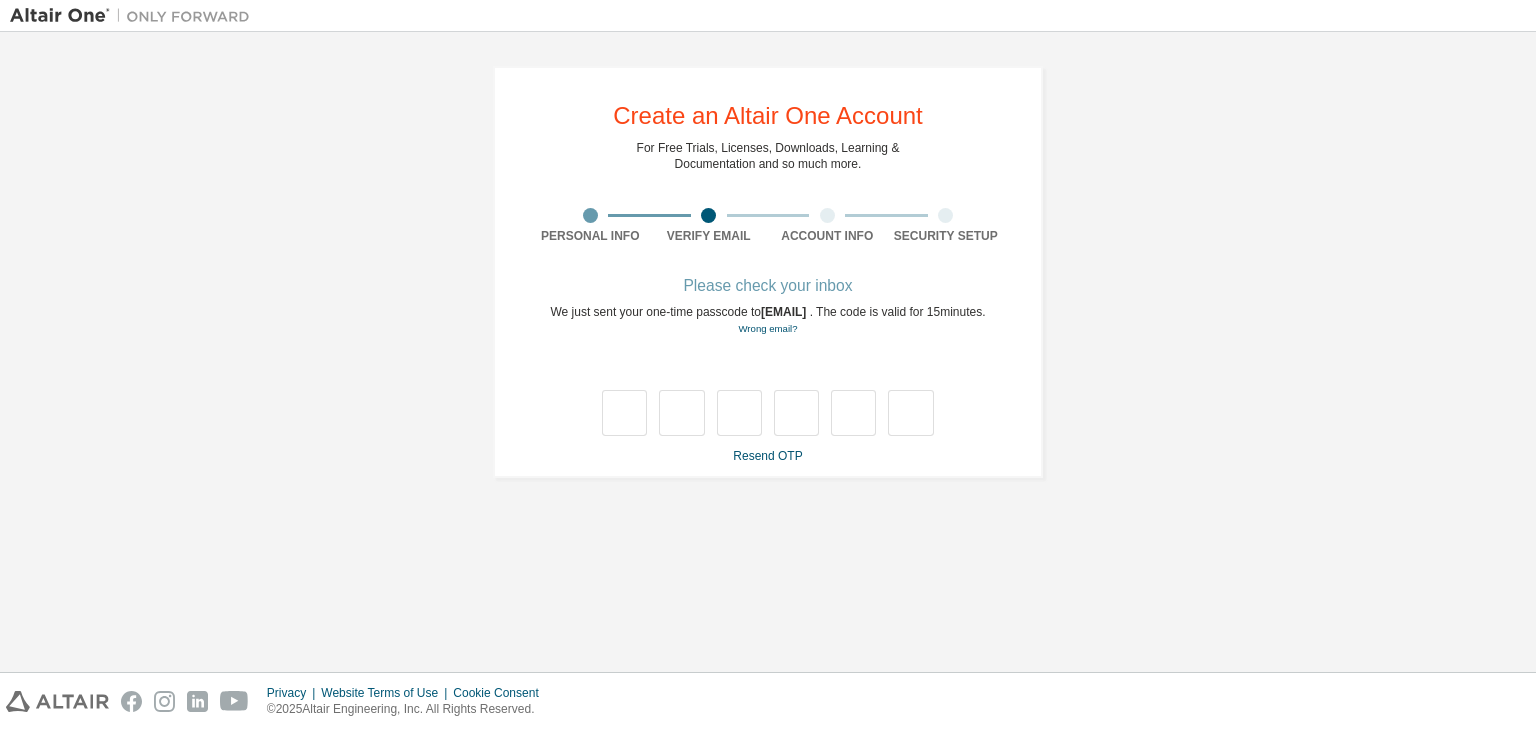 scroll, scrollTop: 0, scrollLeft: 0, axis: both 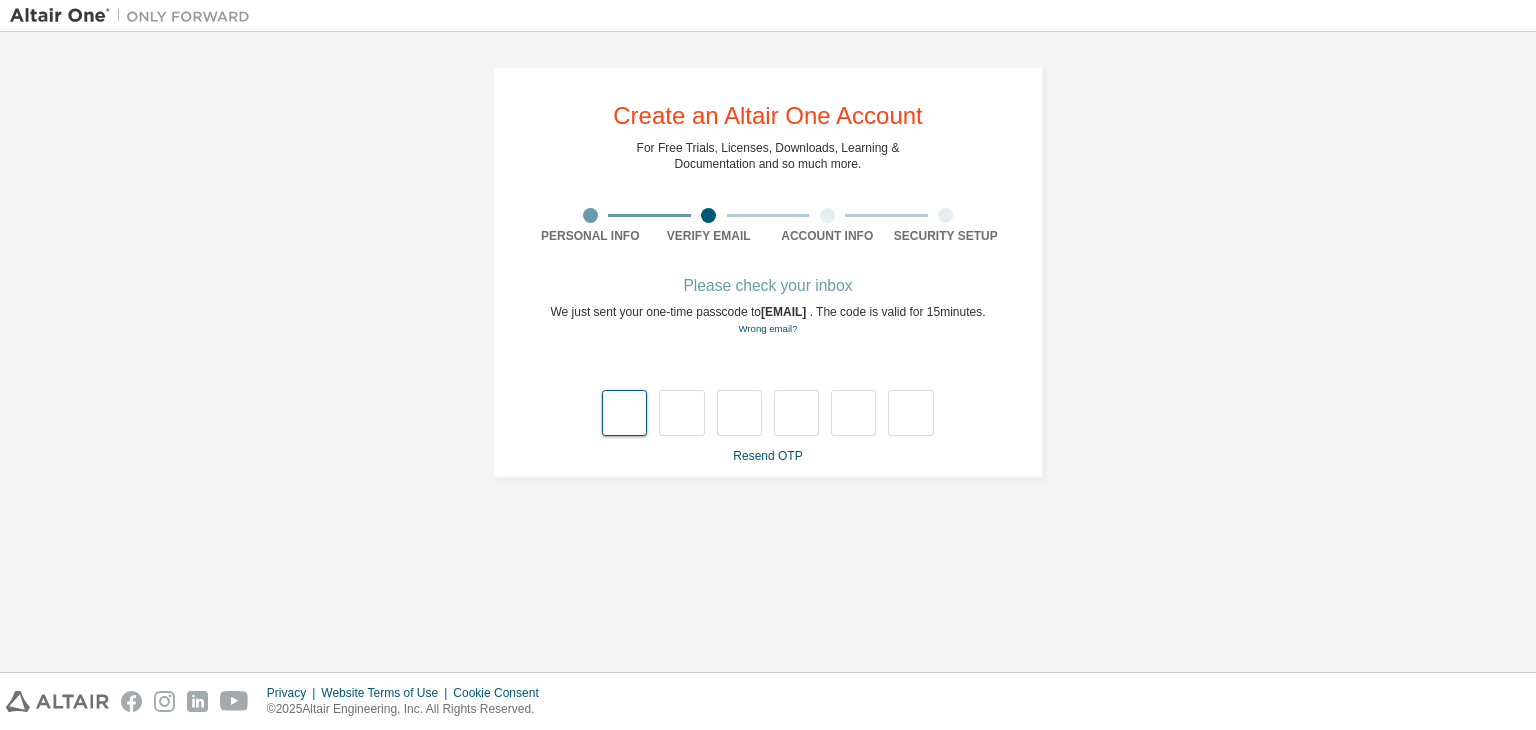 type on "*" 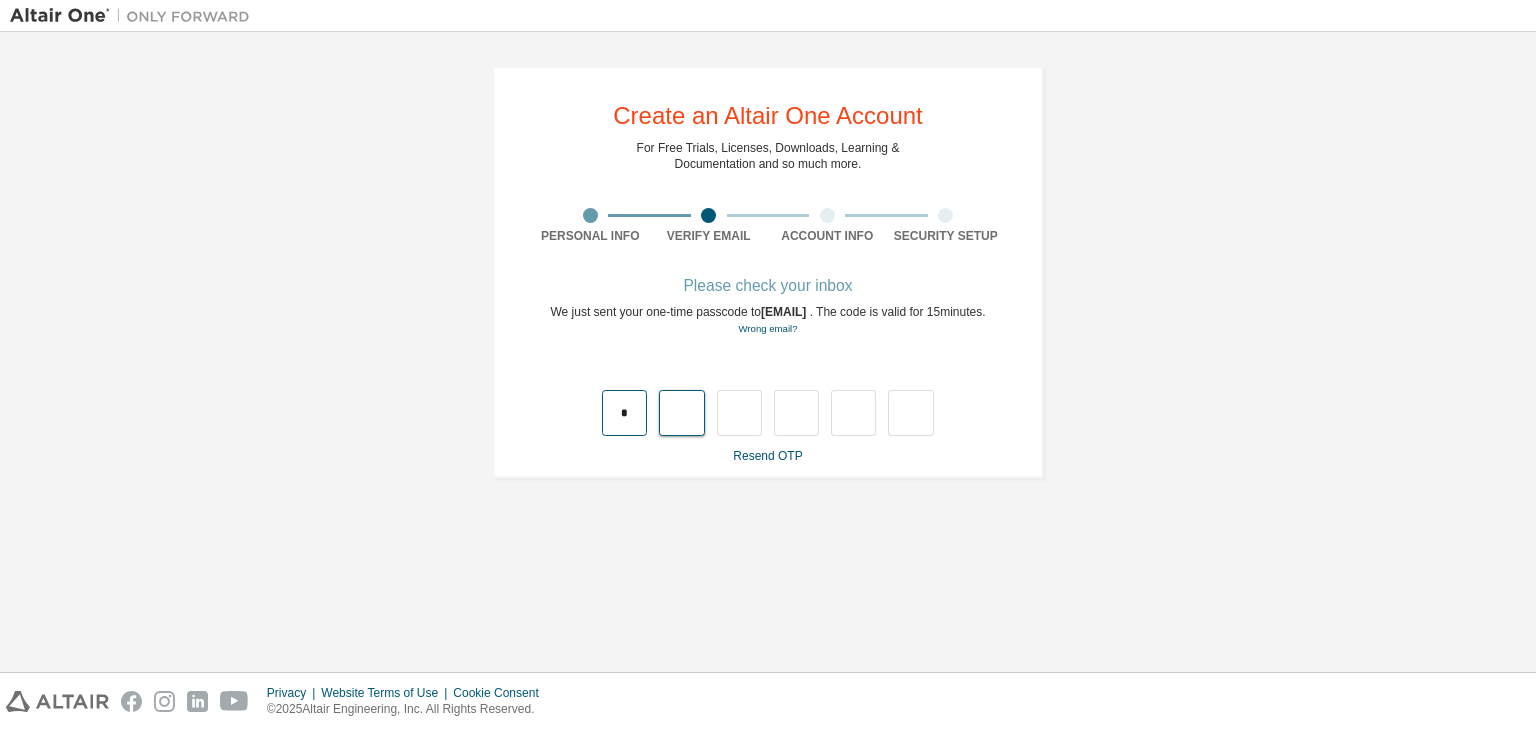 type on "*" 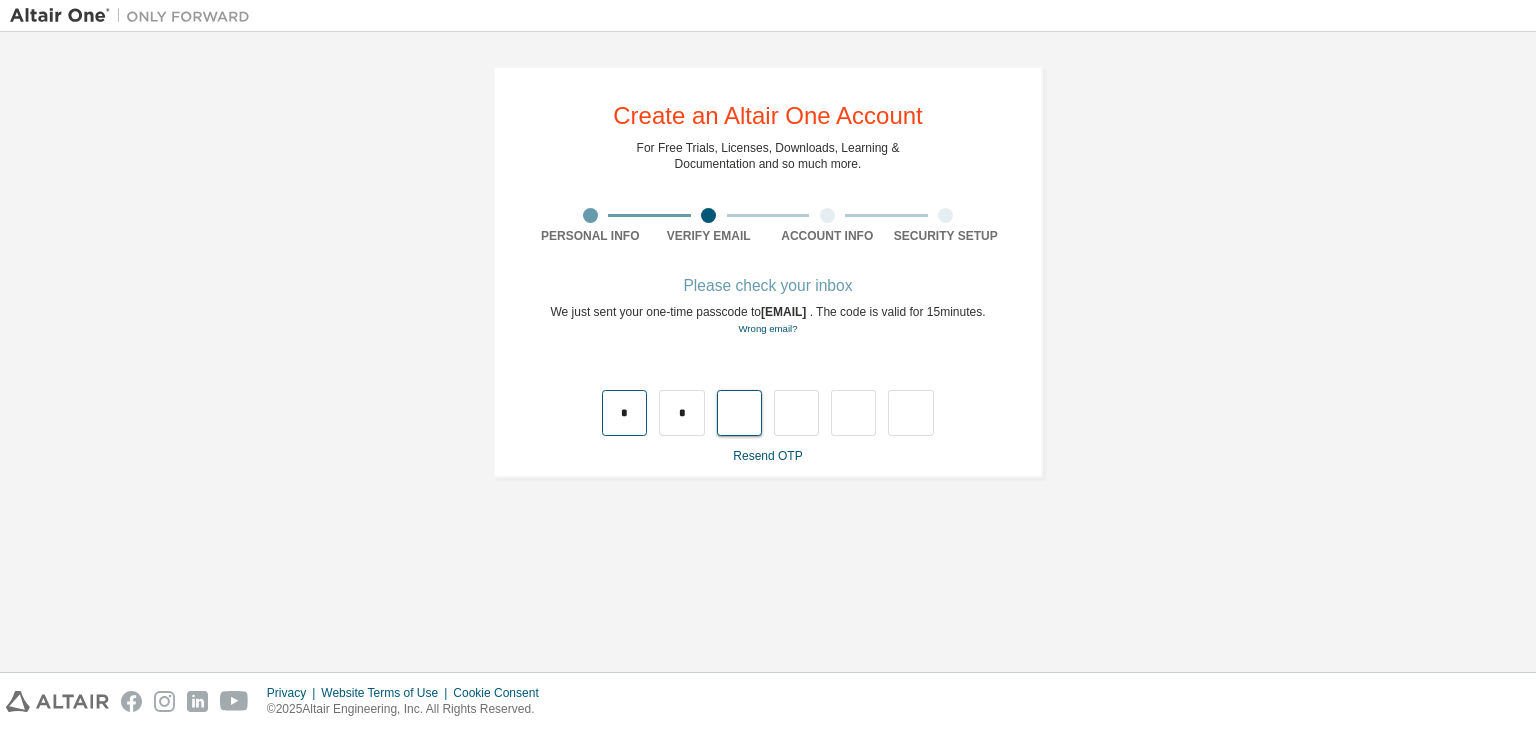 type on "*" 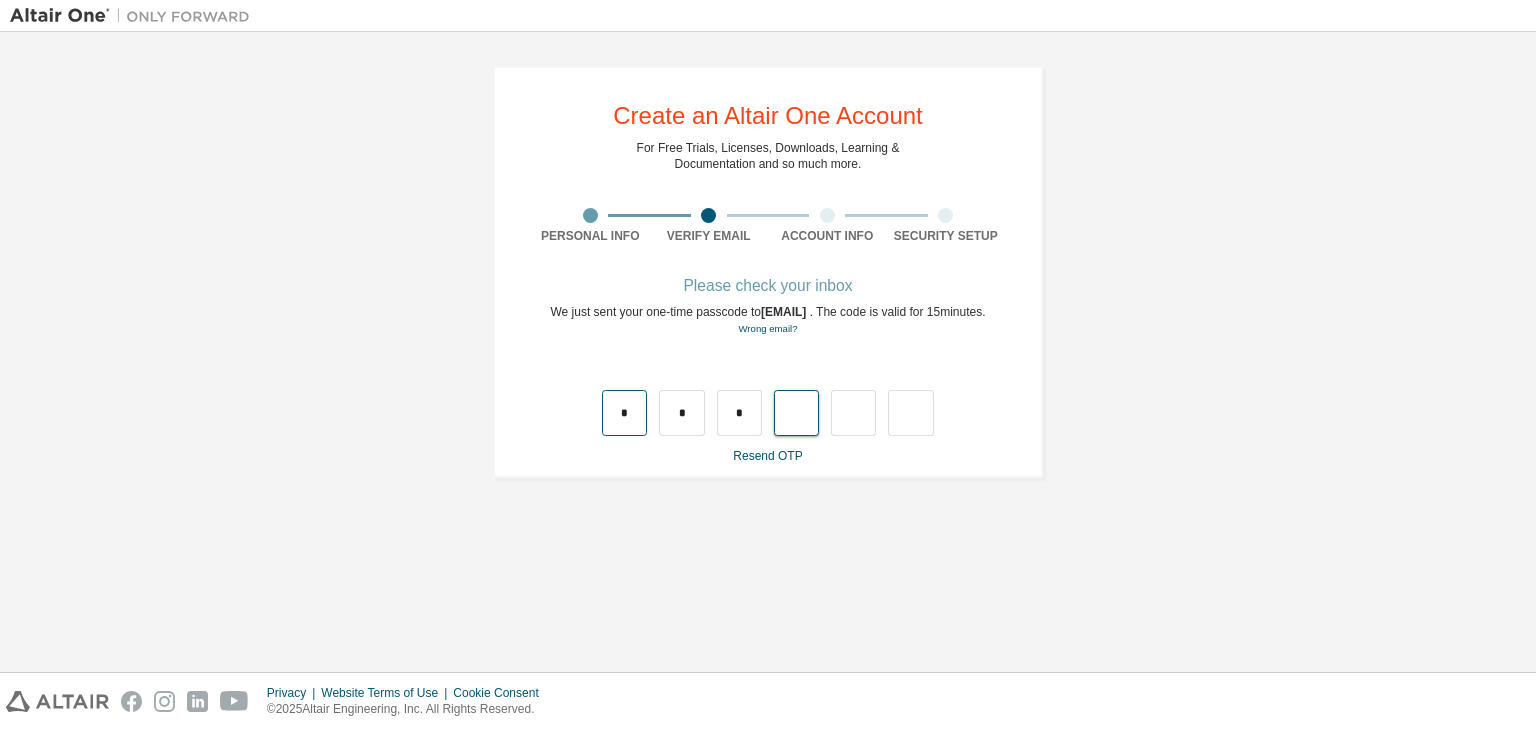 type on "*" 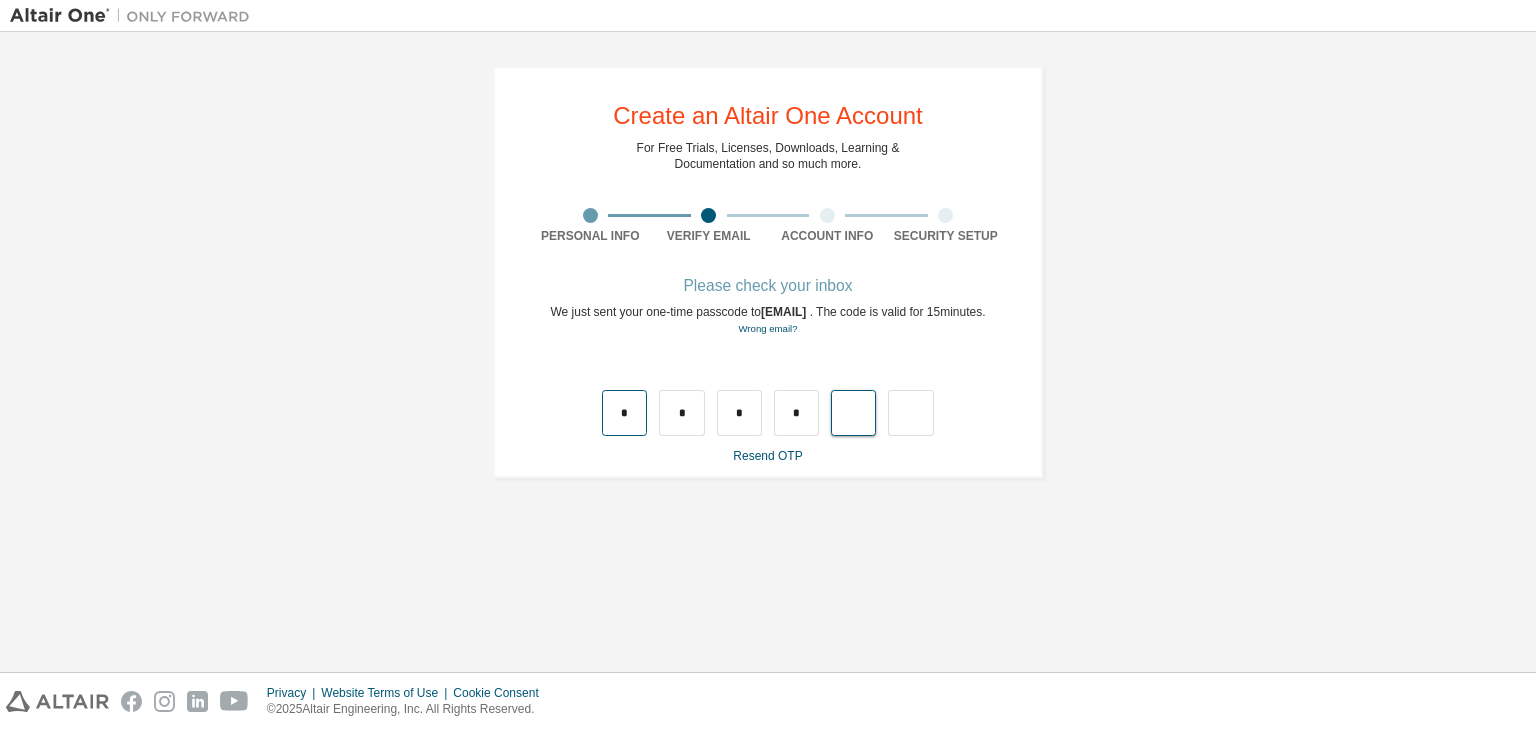 type on "*" 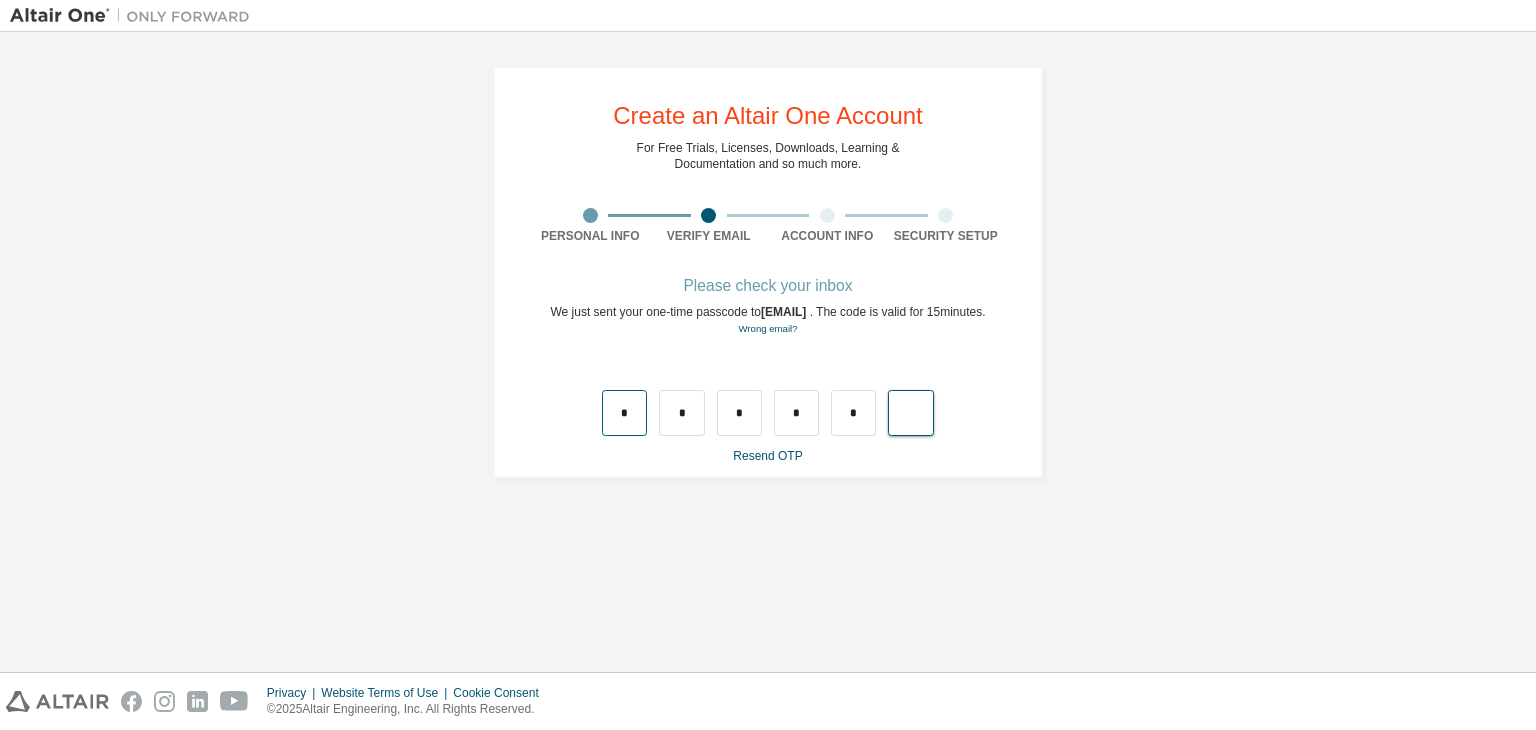 type on "*" 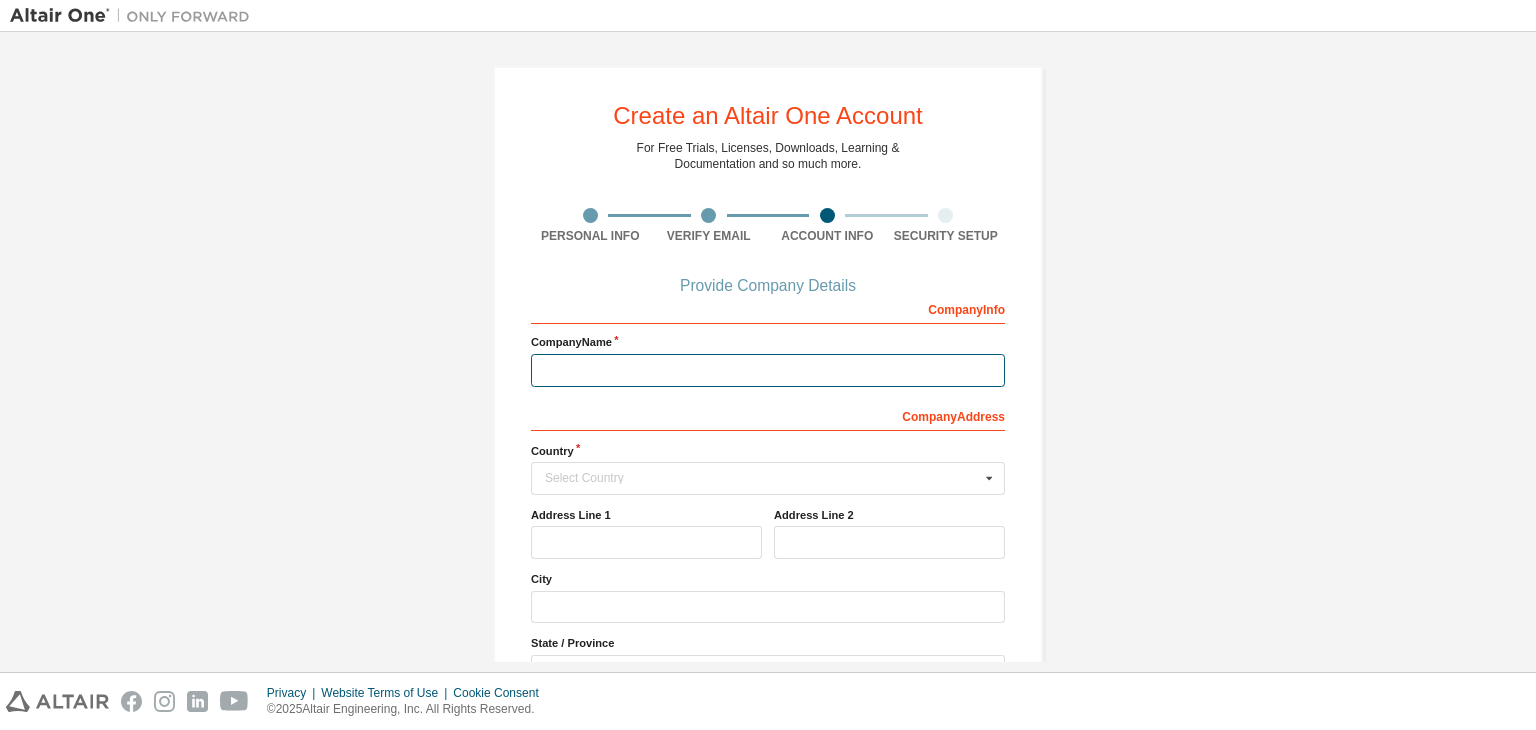 click at bounding box center [768, 370] 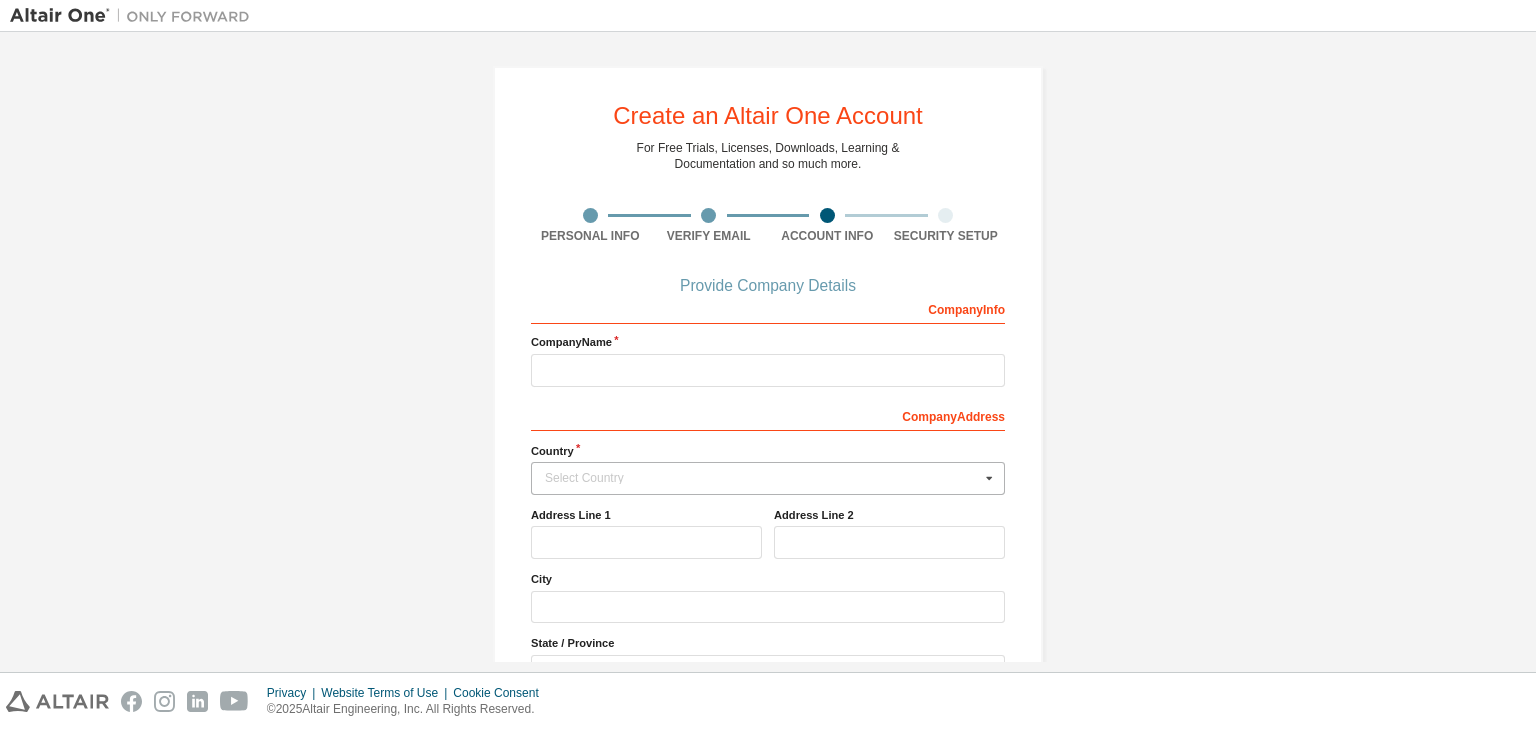click at bounding box center (989, 478) 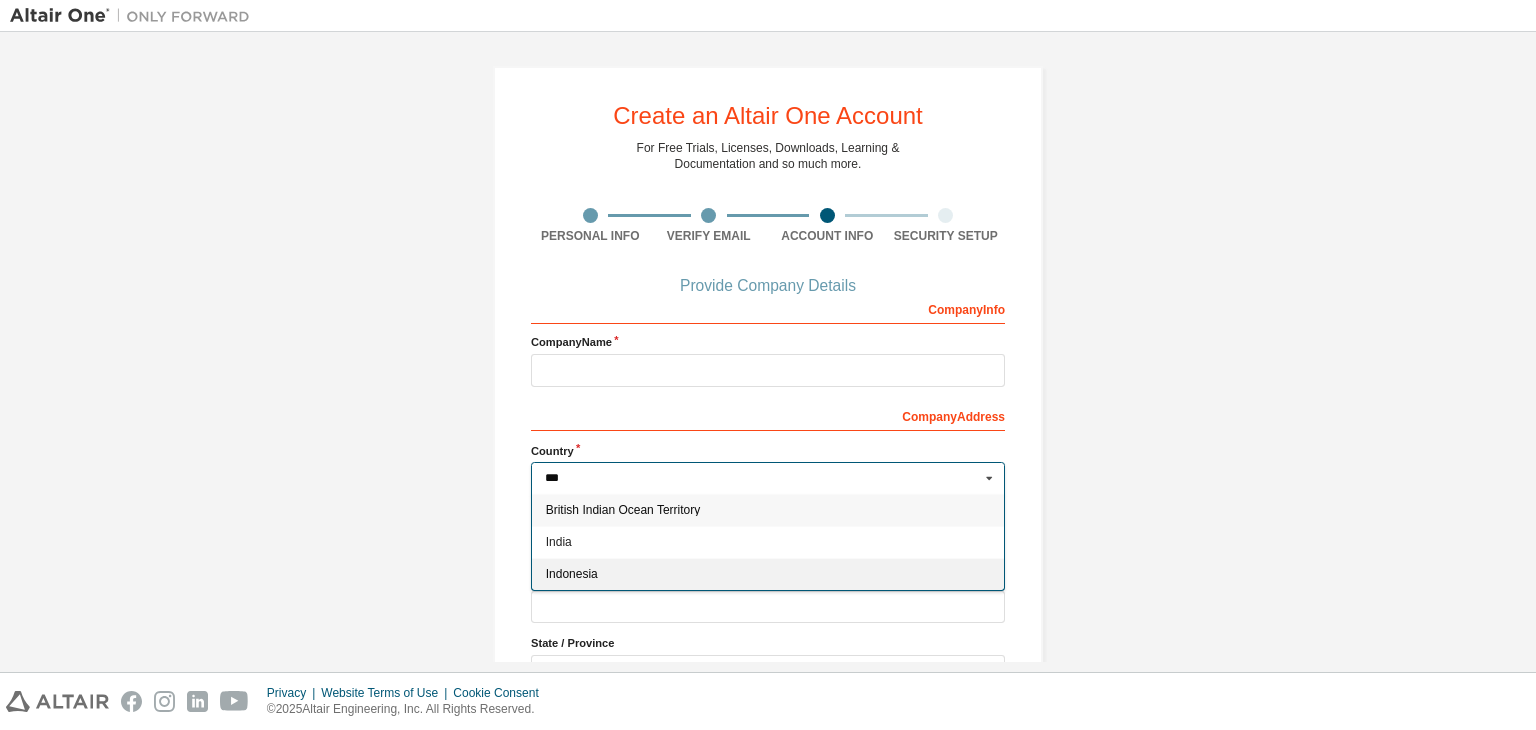 type on "***" 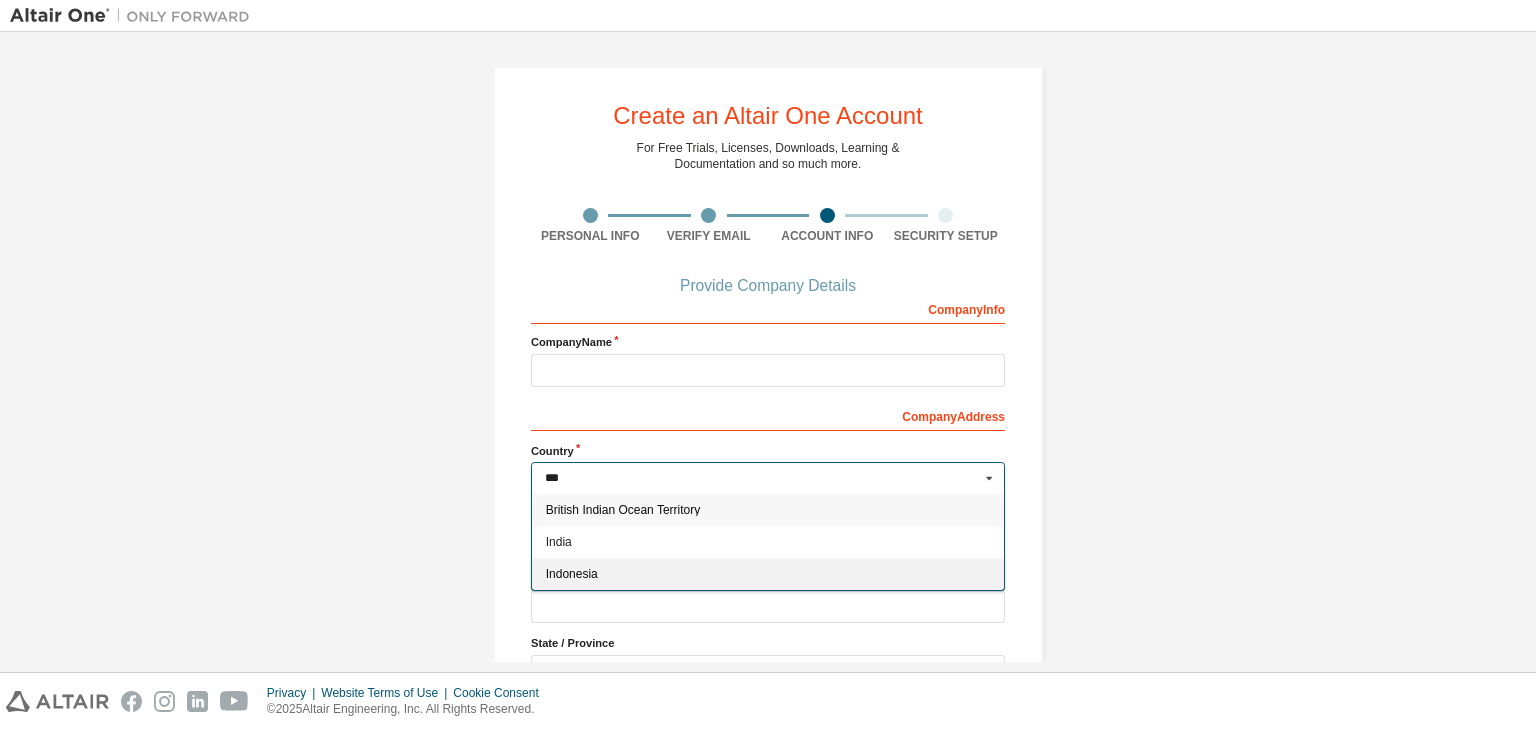 click on "Indonesia" at bounding box center [768, 574] 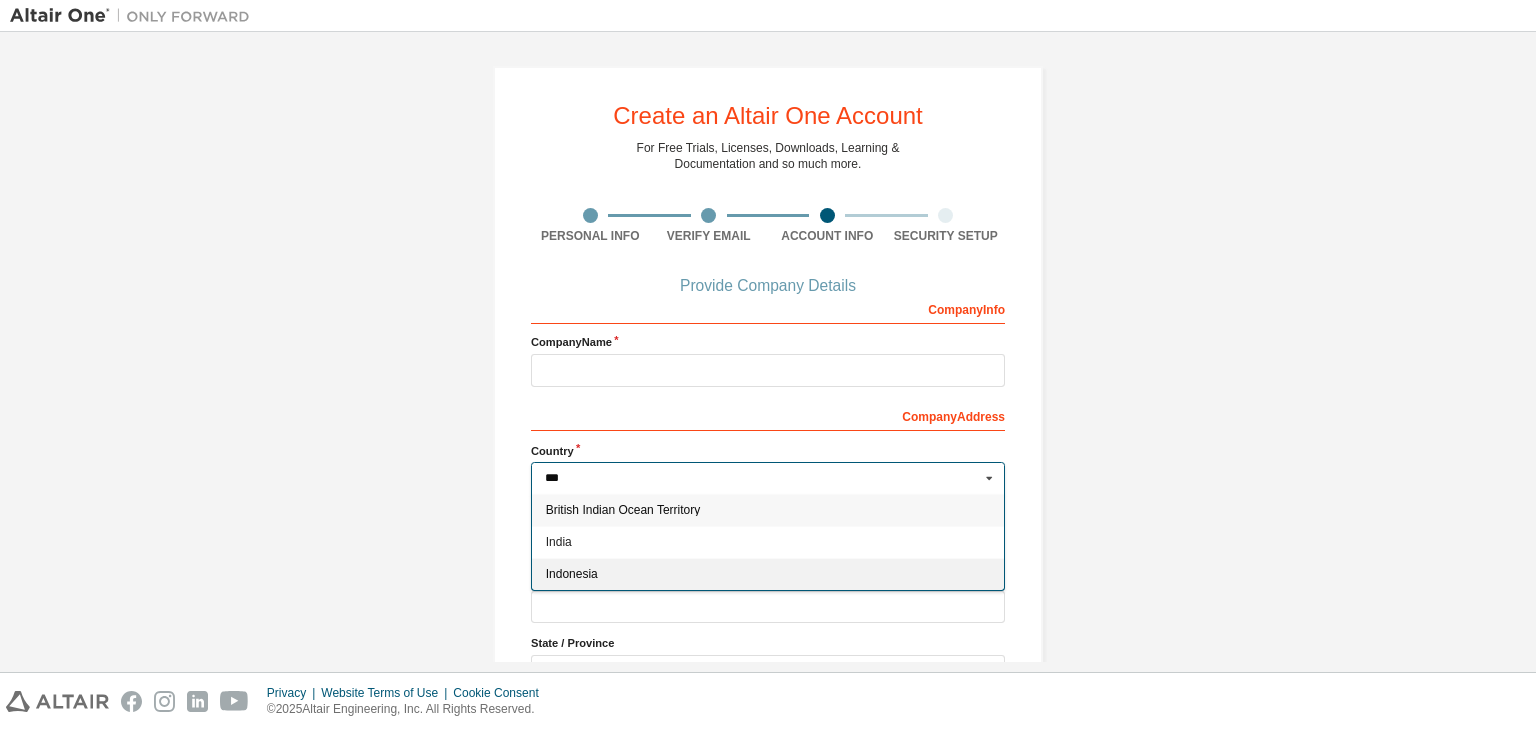 type on "***" 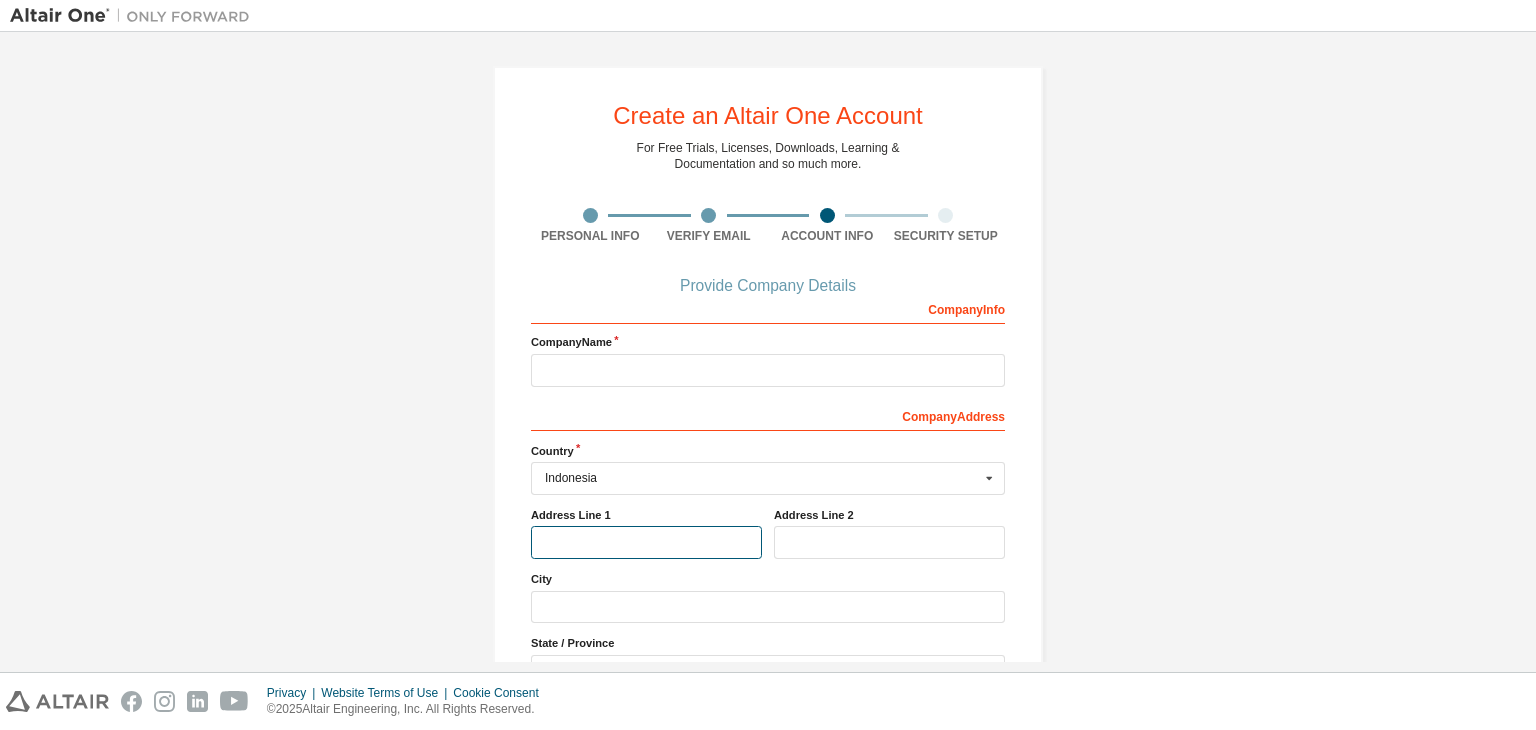 click at bounding box center [646, 542] 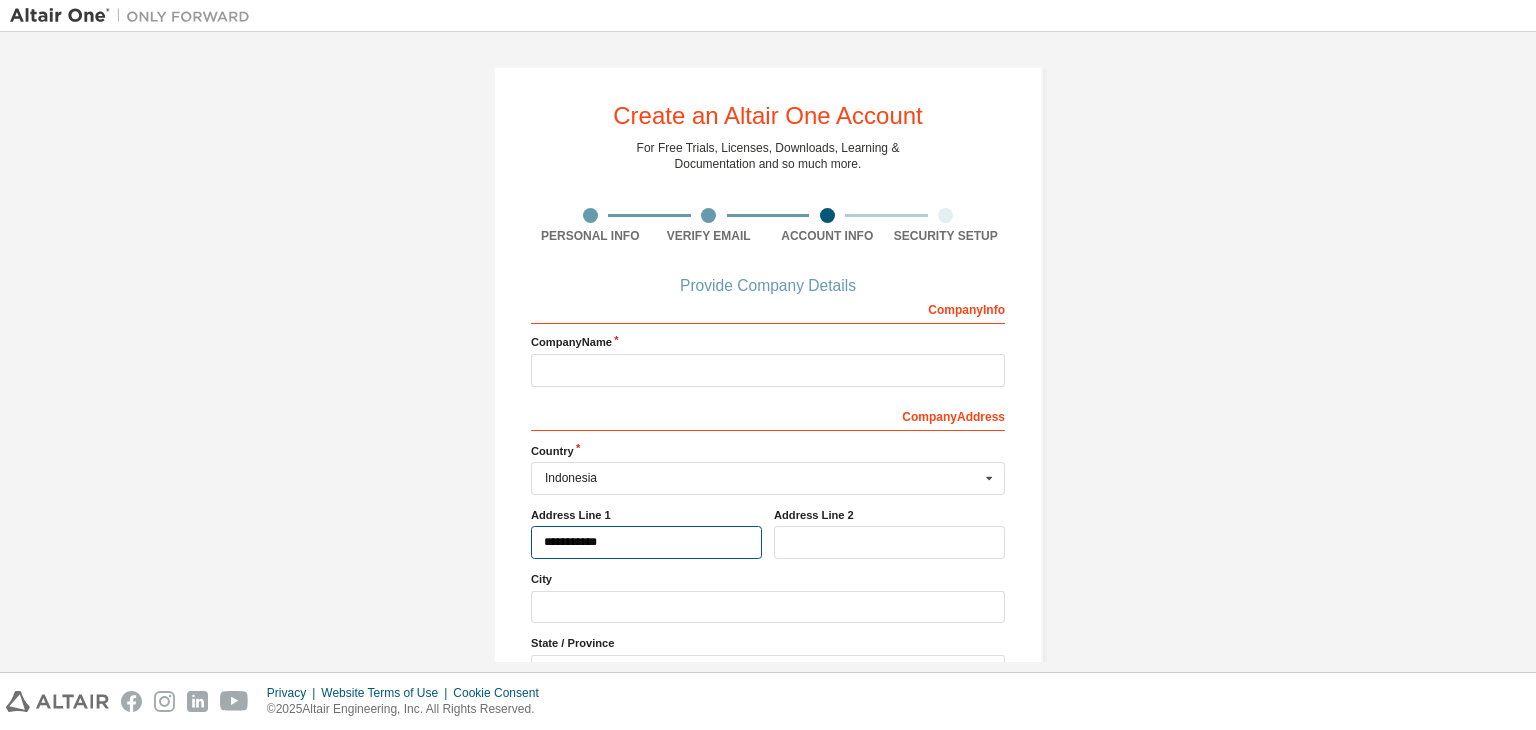 type on "**********" 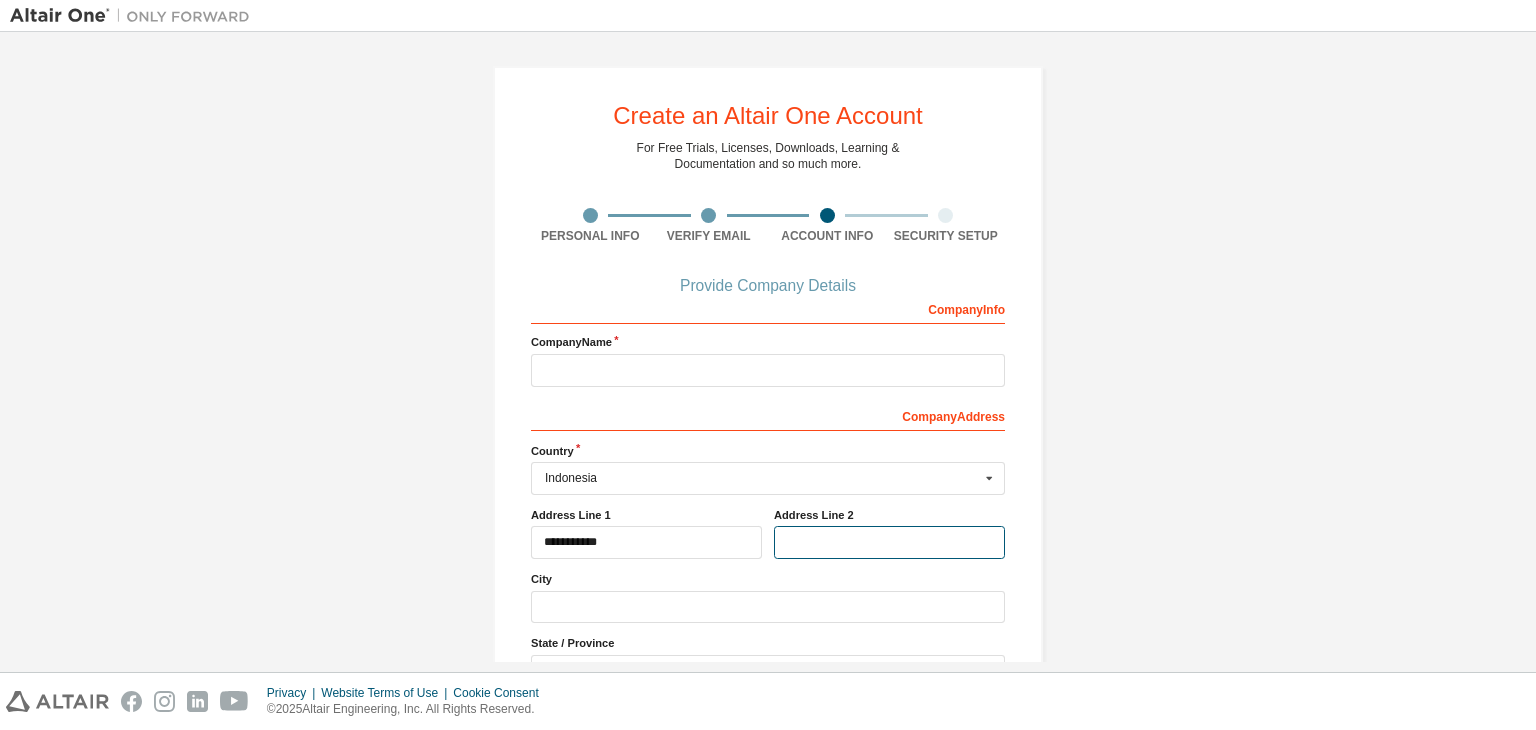 click at bounding box center [889, 542] 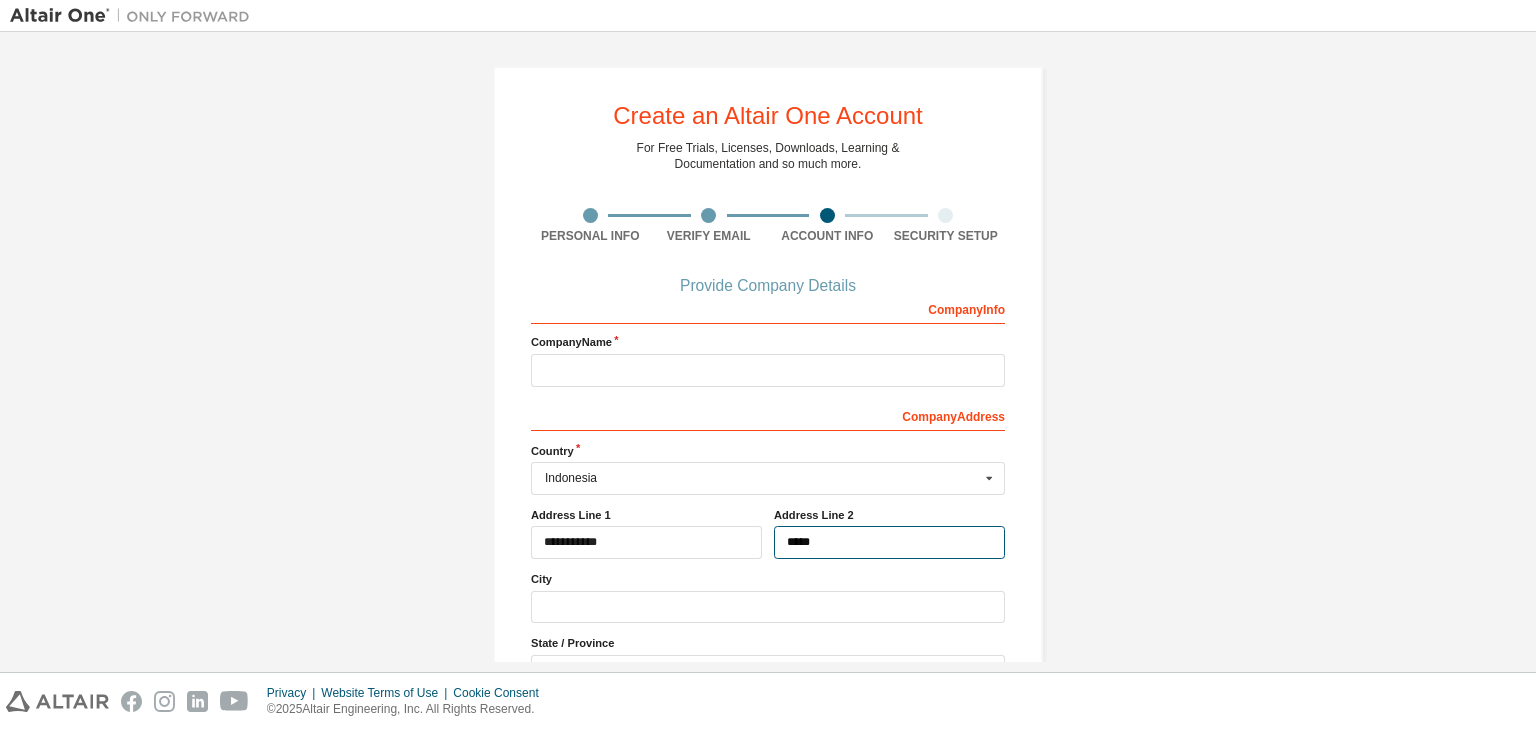 type on "*****" 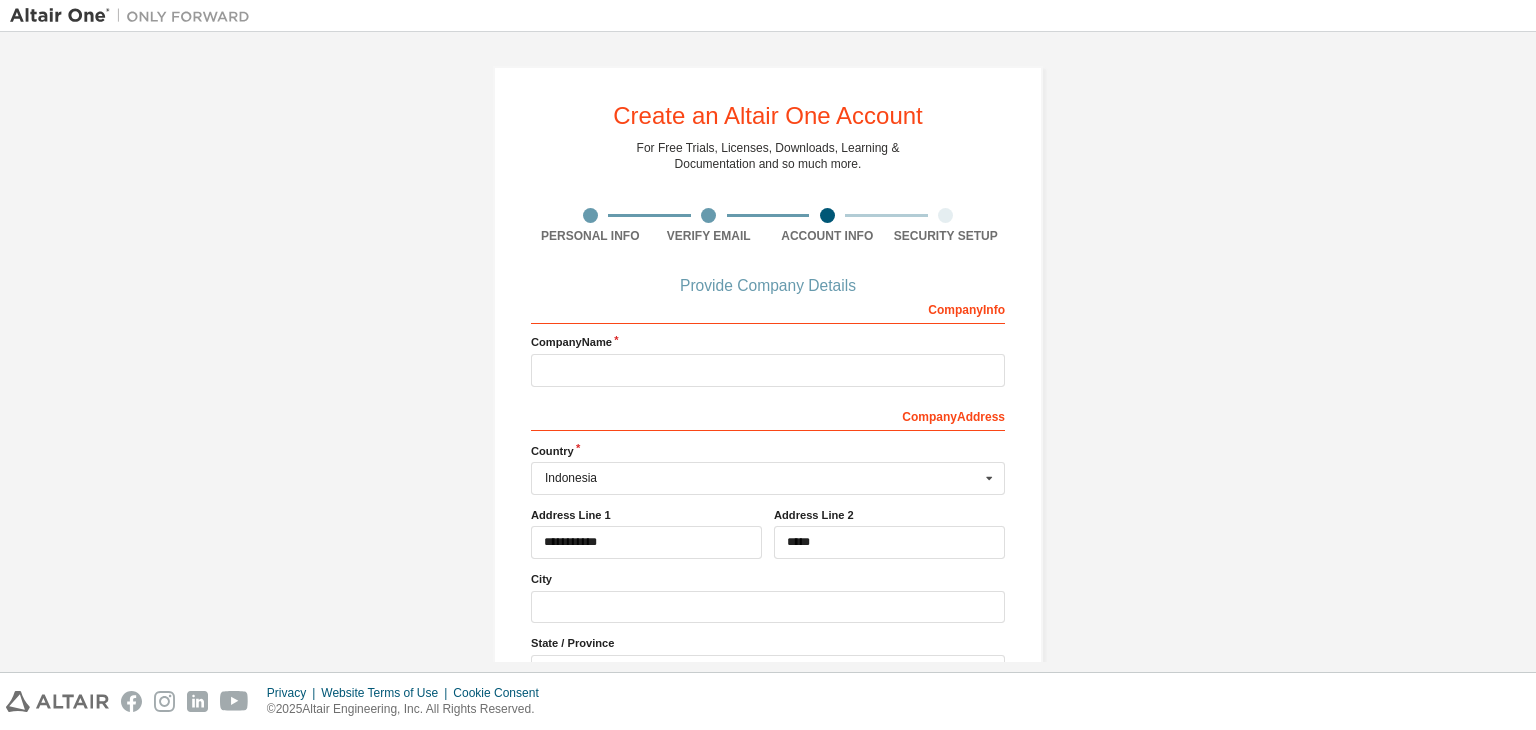 click on "City" at bounding box center (768, 579) 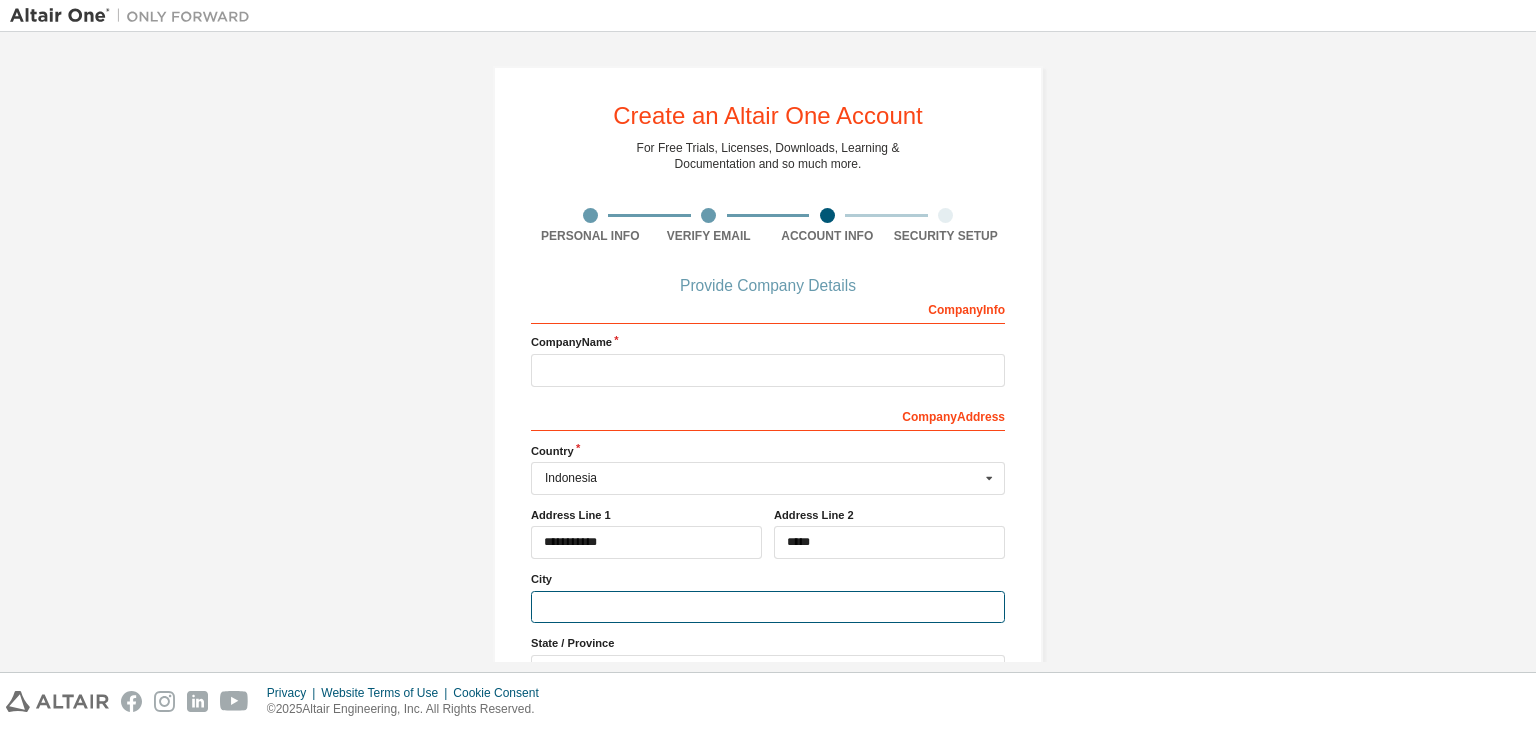 click at bounding box center (768, 607) 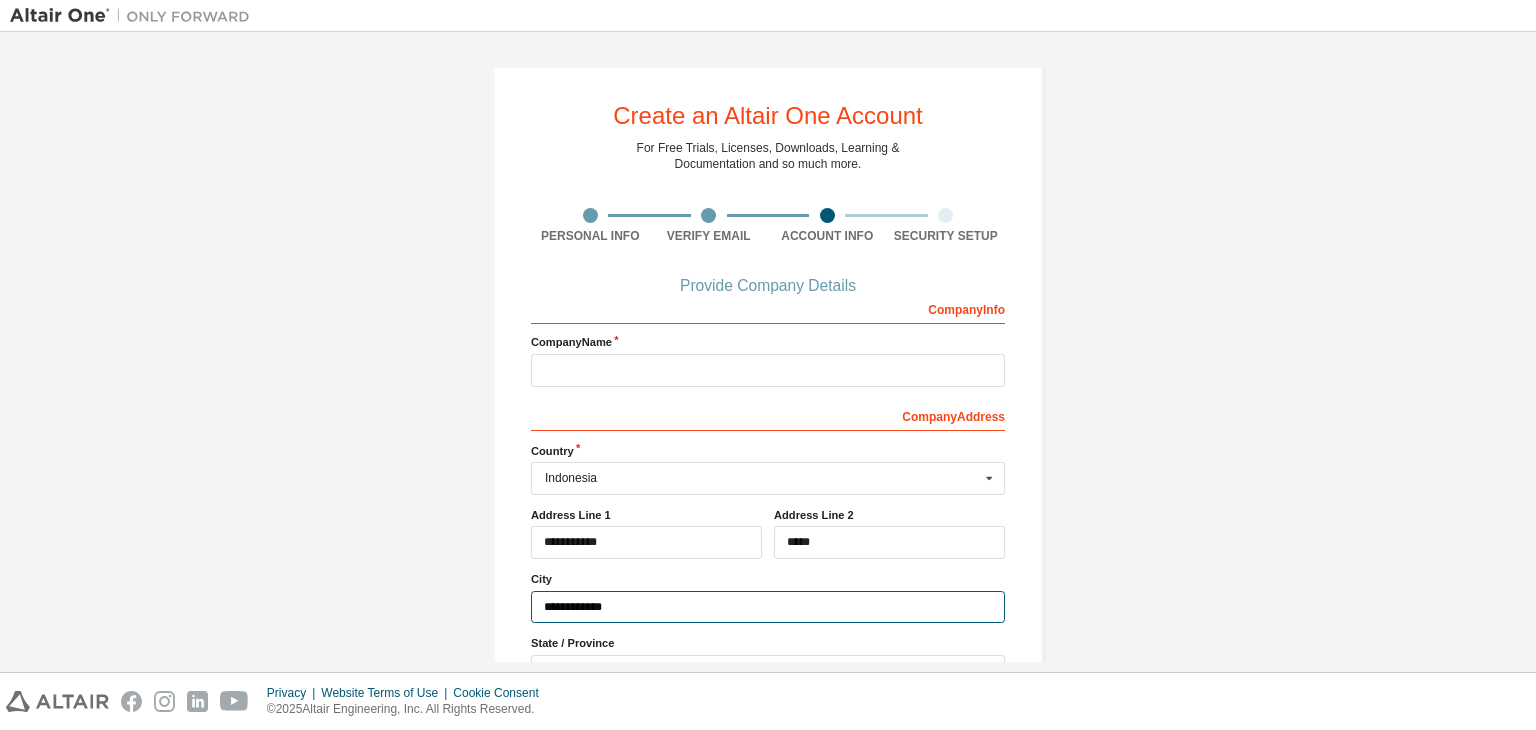 type on "**********" 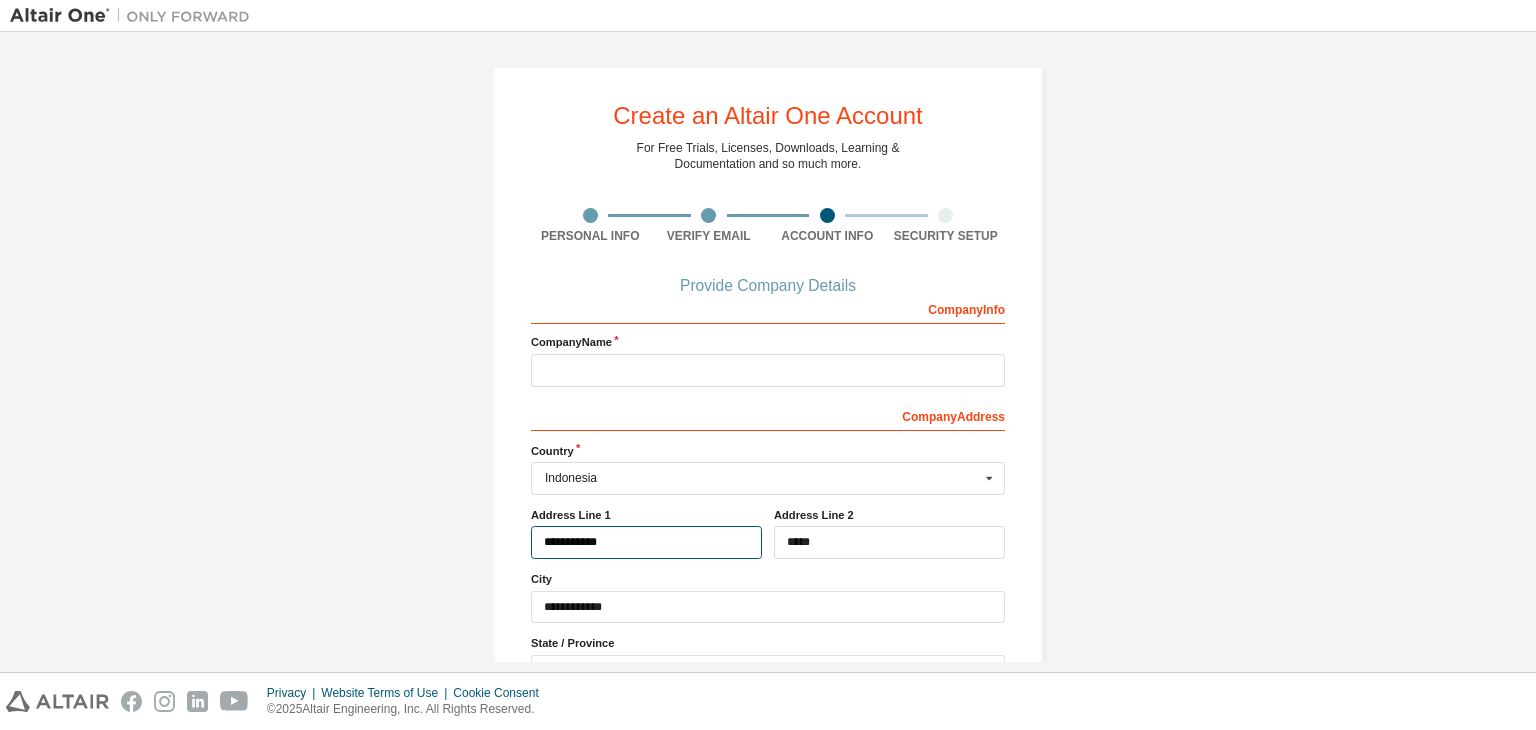 click on "**********" at bounding box center (646, 542) 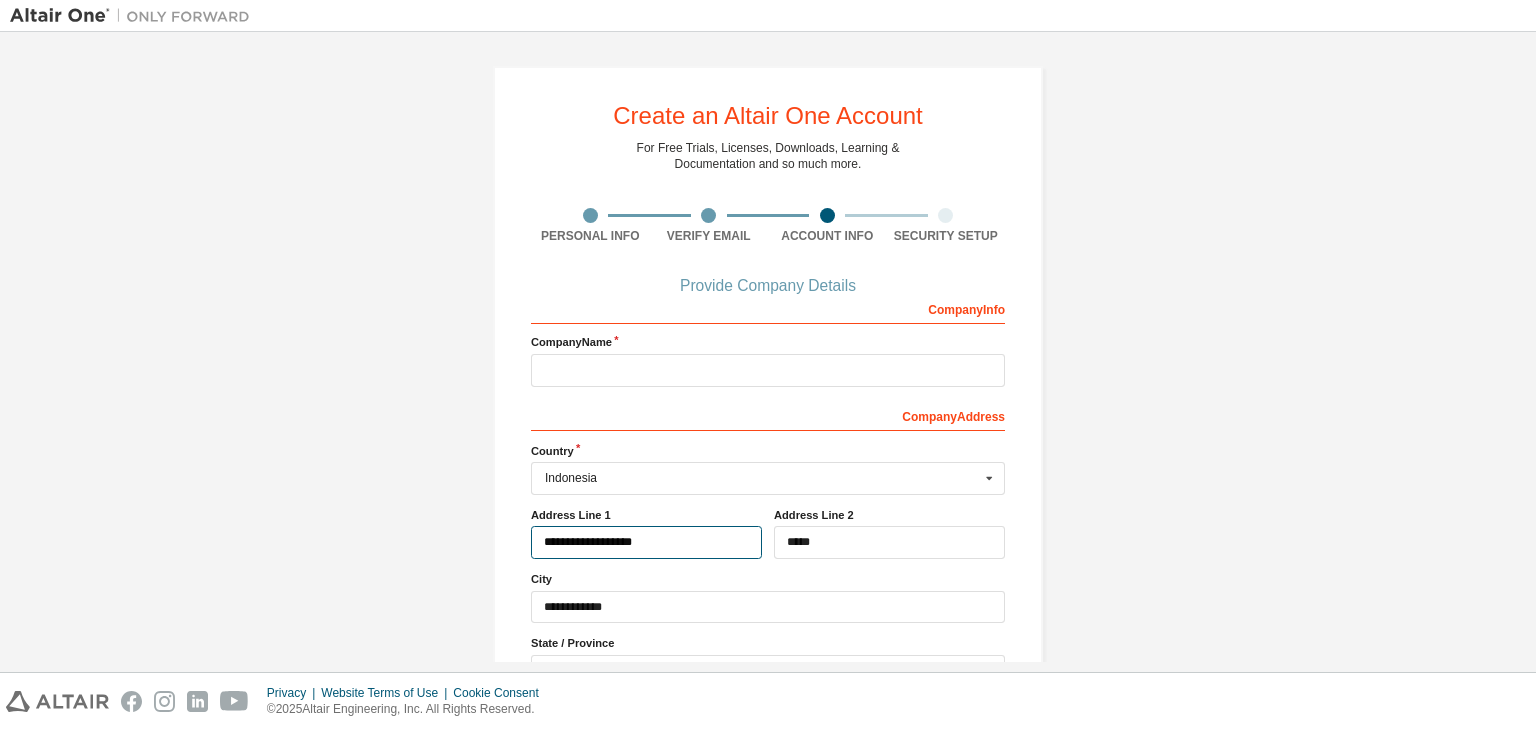 type on "**********" 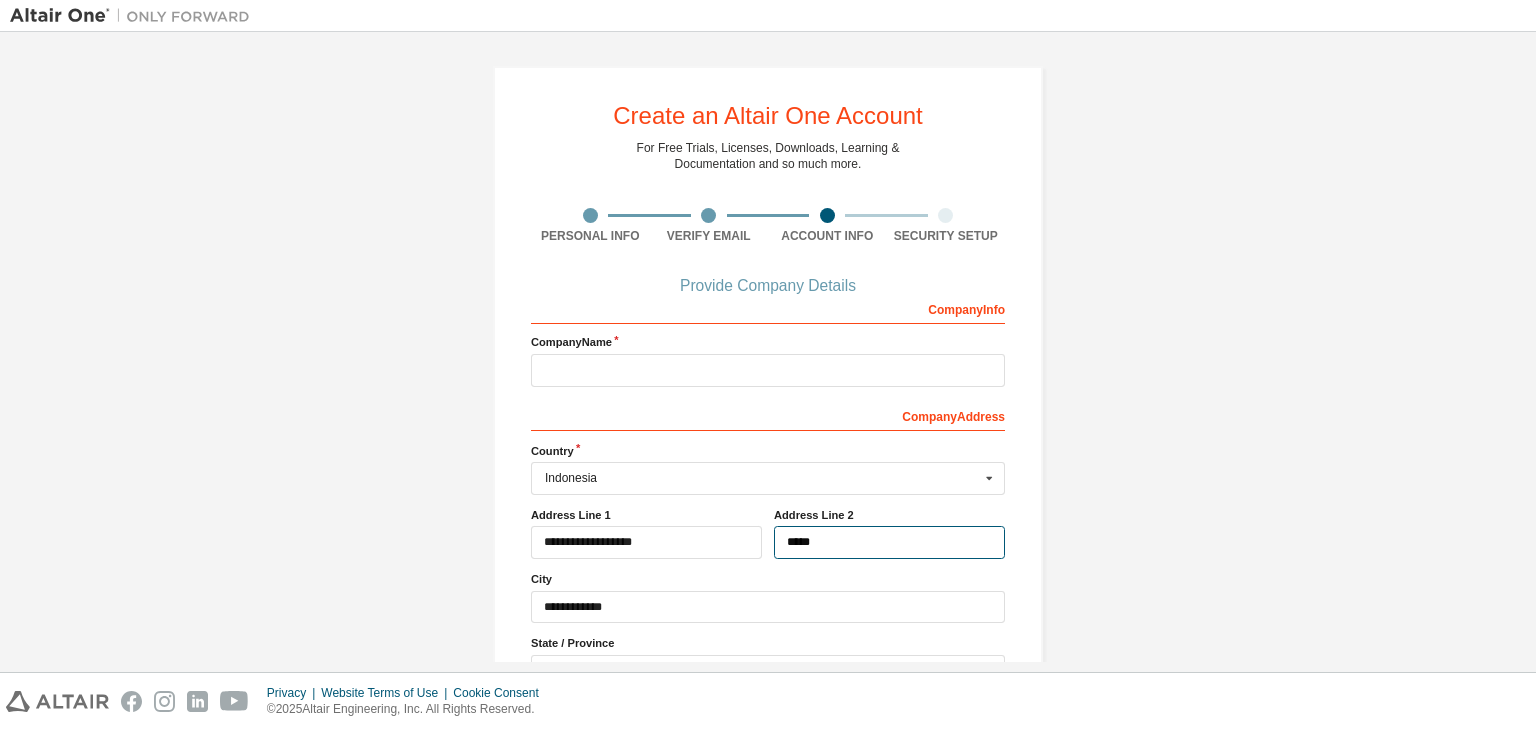 click on "*****" at bounding box center (889, 542) 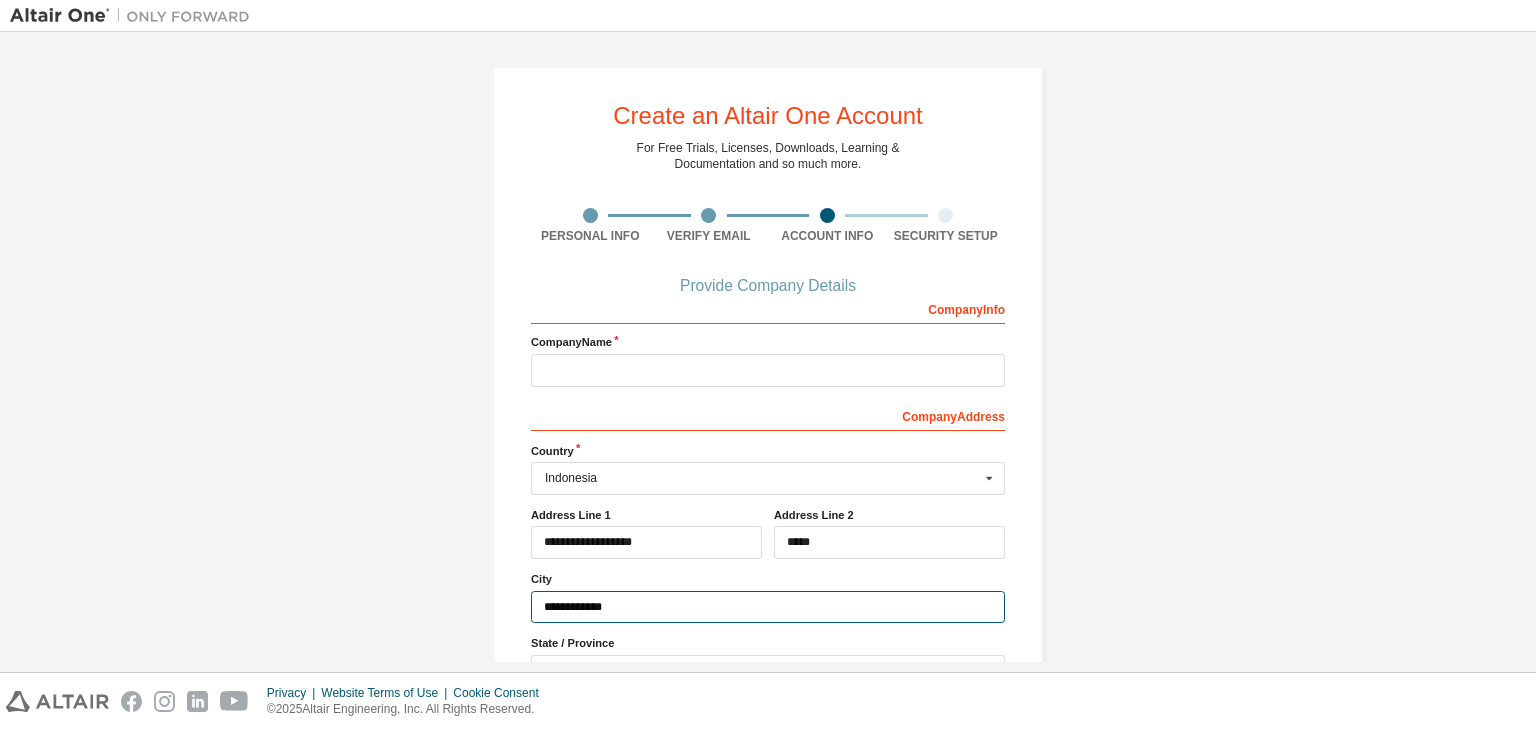 drag, startPoint x: 641, startPoint y: 612, endPoint x: 497, endPoint y: 605, distance: 144.17004 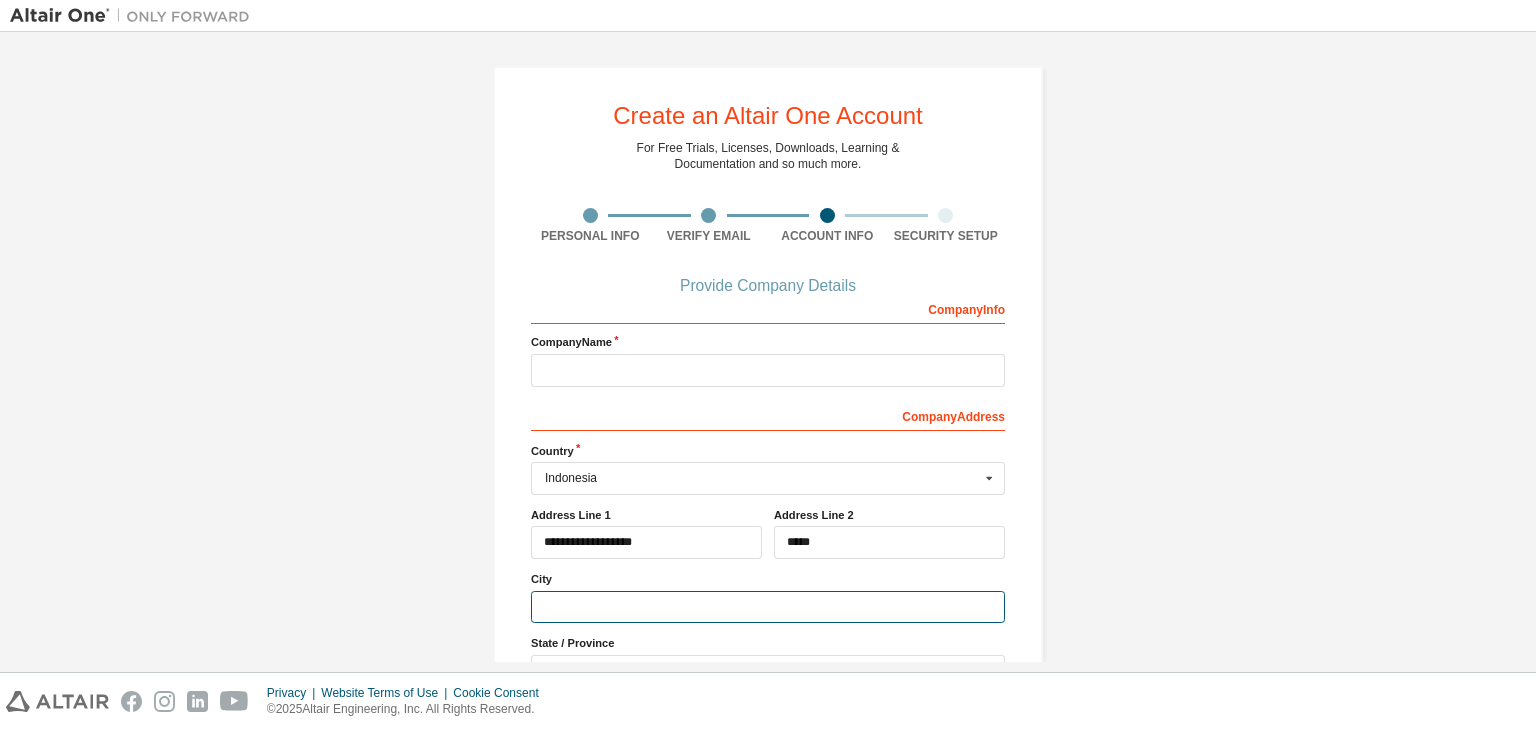 type 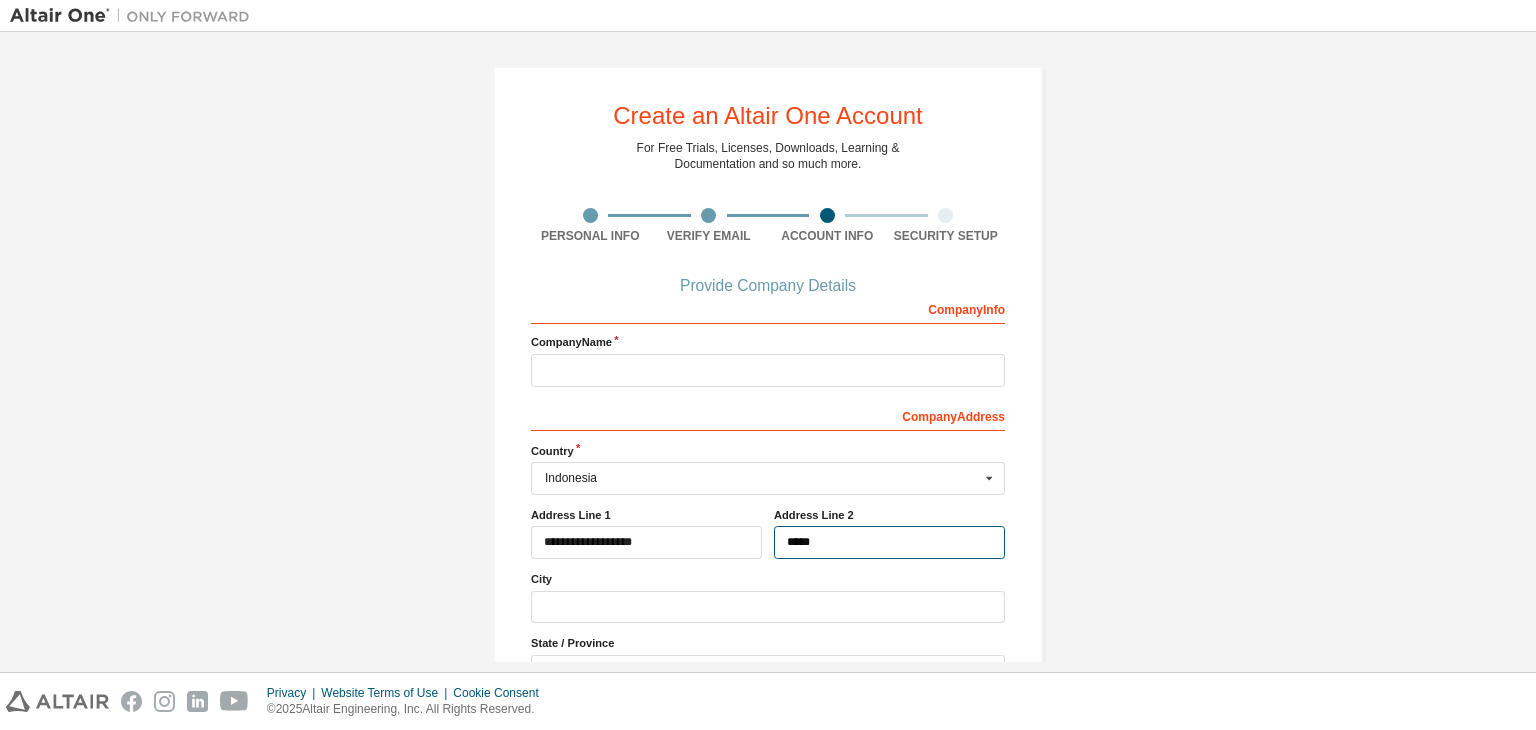 drag, startPoint x: 813, startPoint y: 541, endPoint x: 742, endPoint y: 549, distance: 71.44928 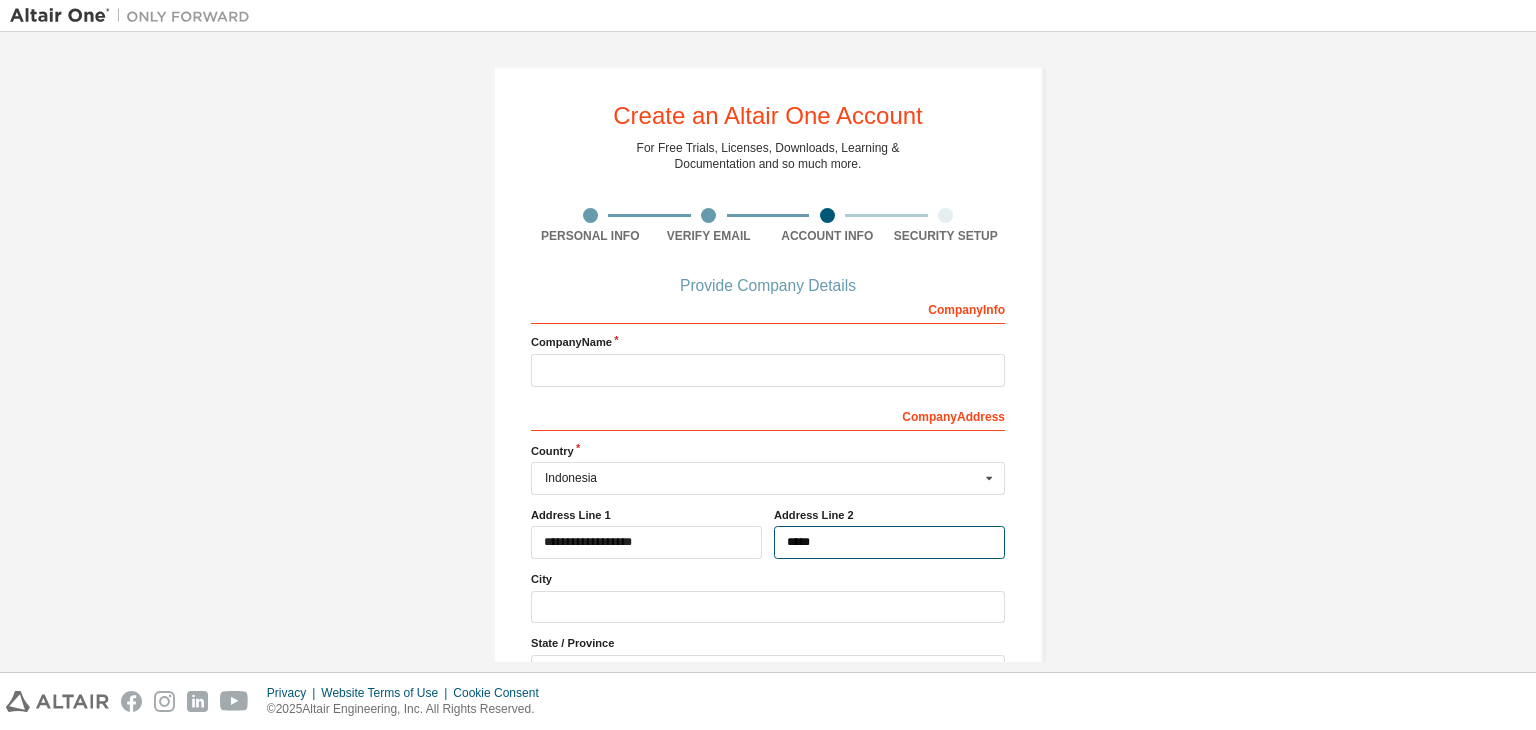 paste on "*******" 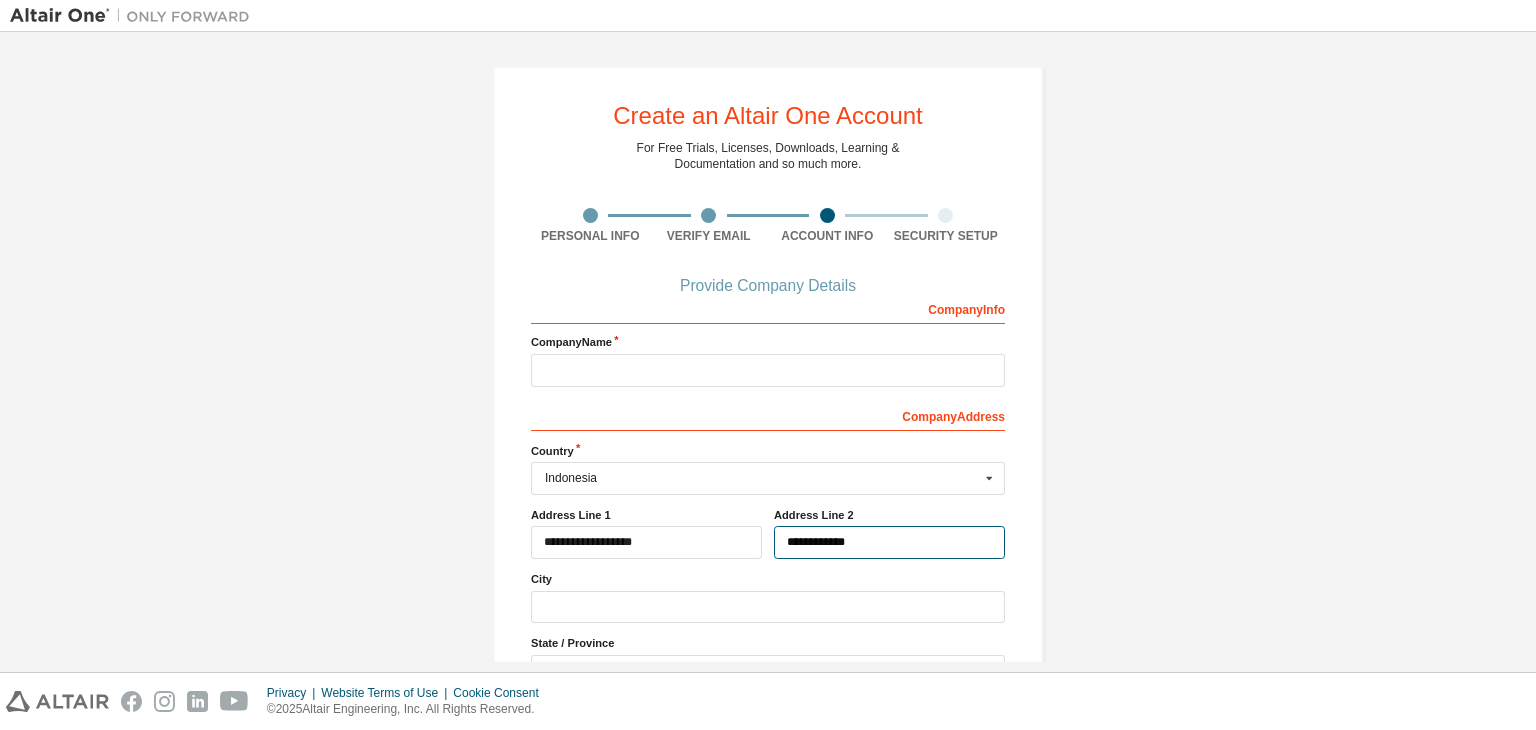 type on "**********" 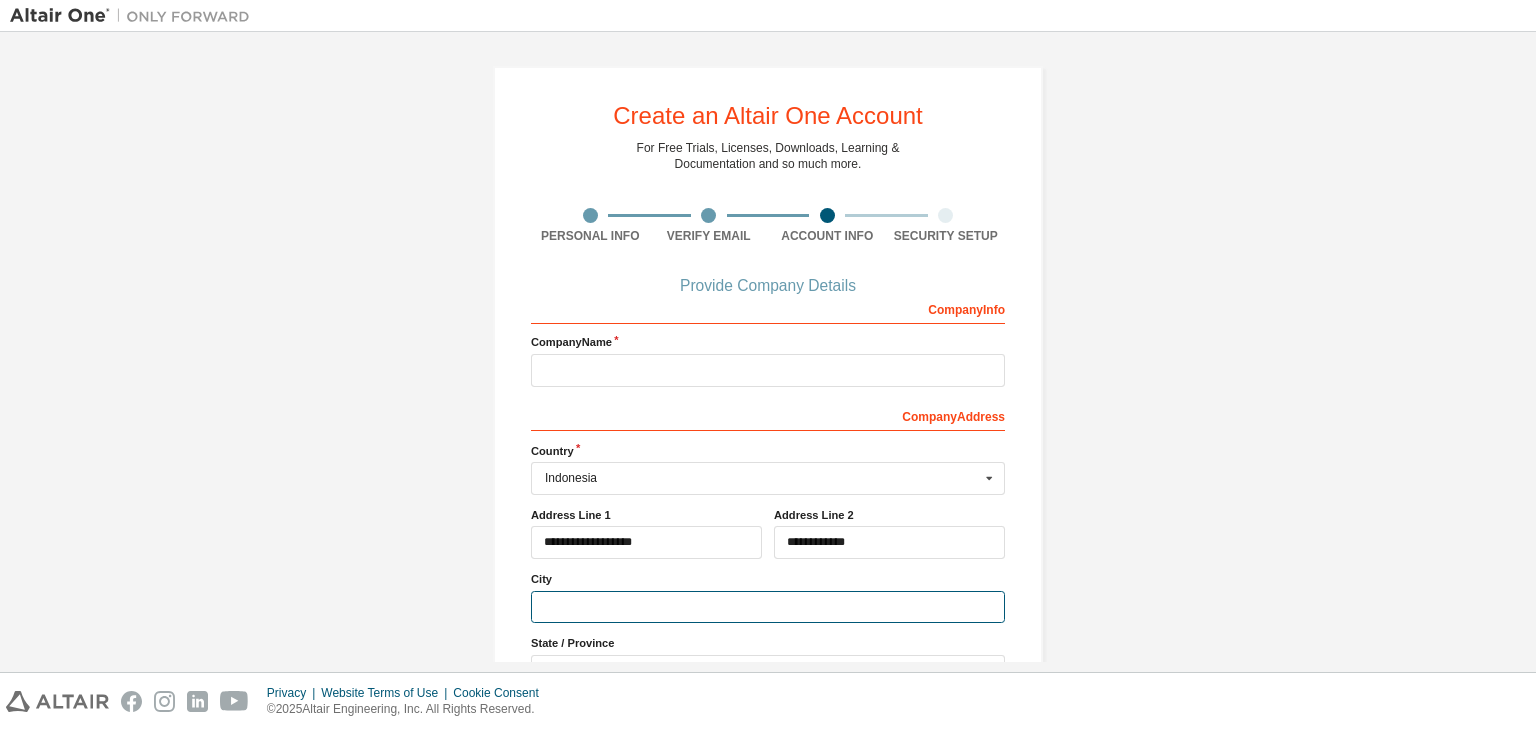 click at bounding box center (768, 607) 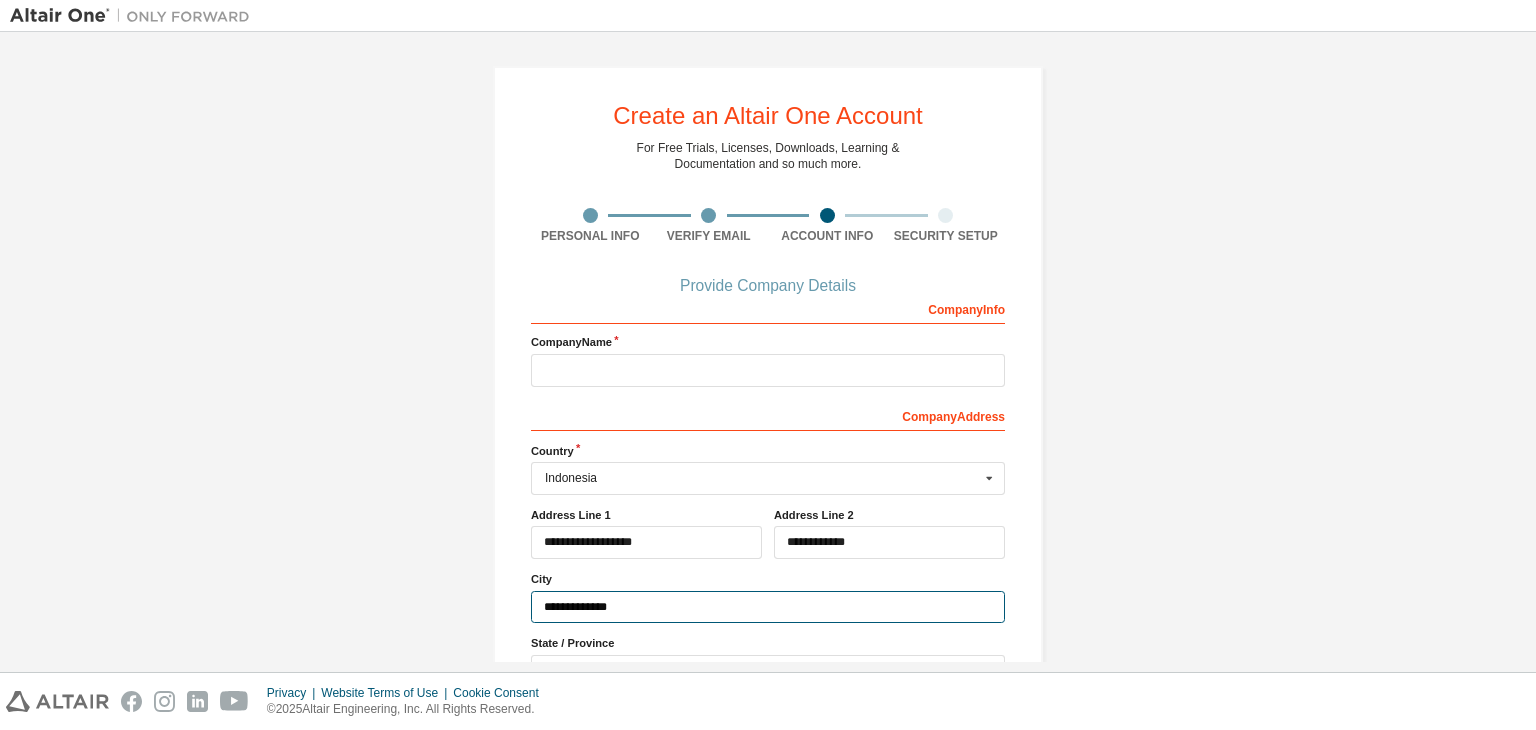 type on "**********" 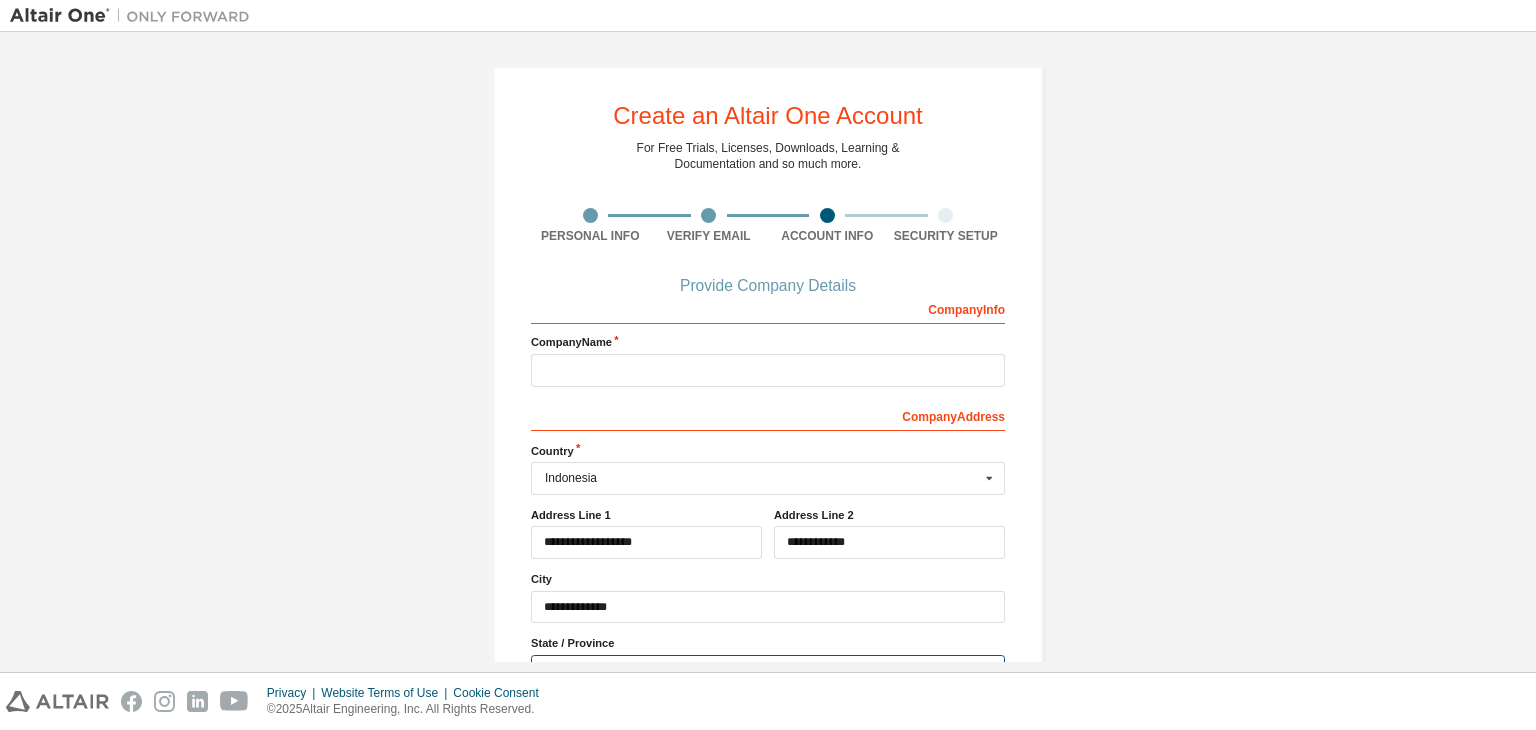 click at bounding box center [768, 671] 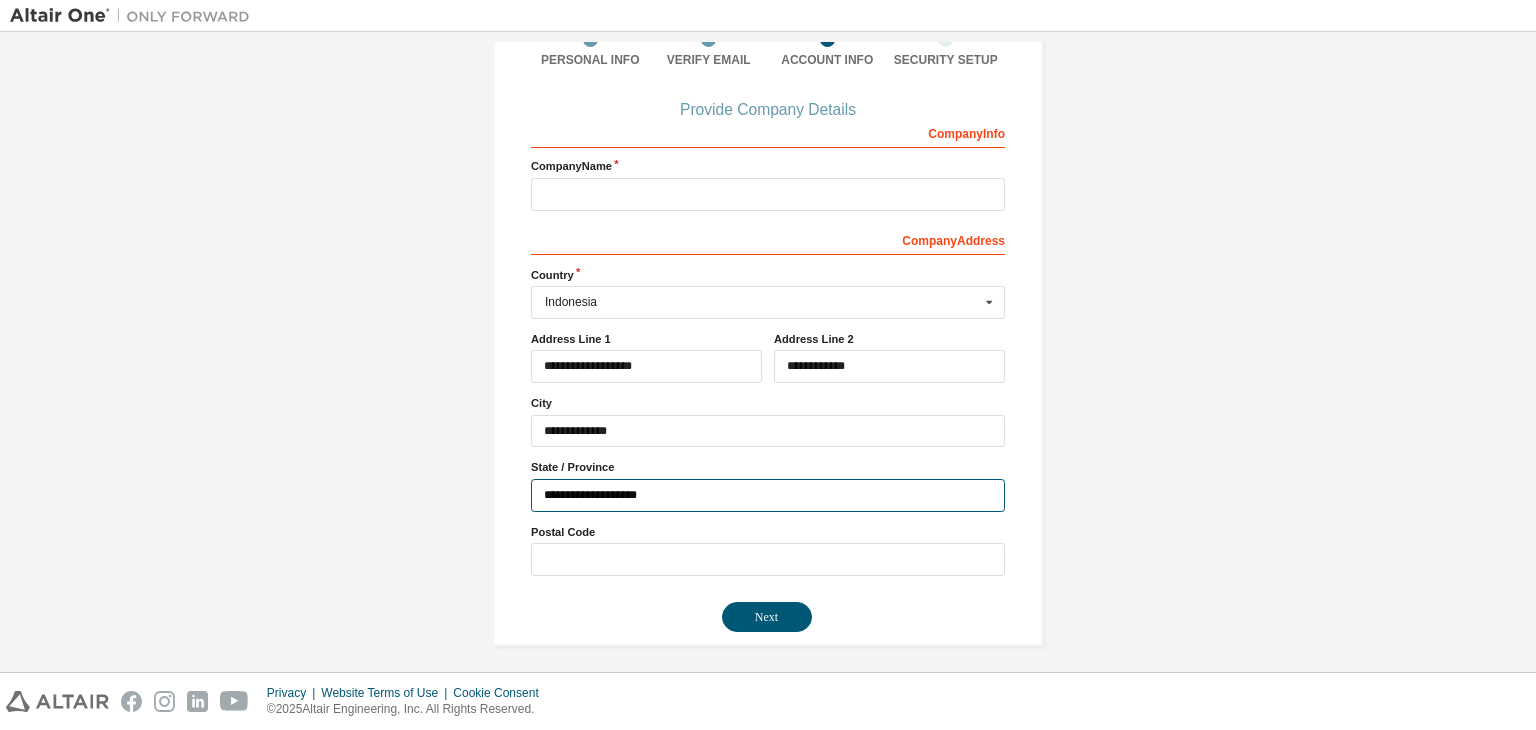 scroll, scrollTop: 178, scrollLeft: 0, axis: vertical 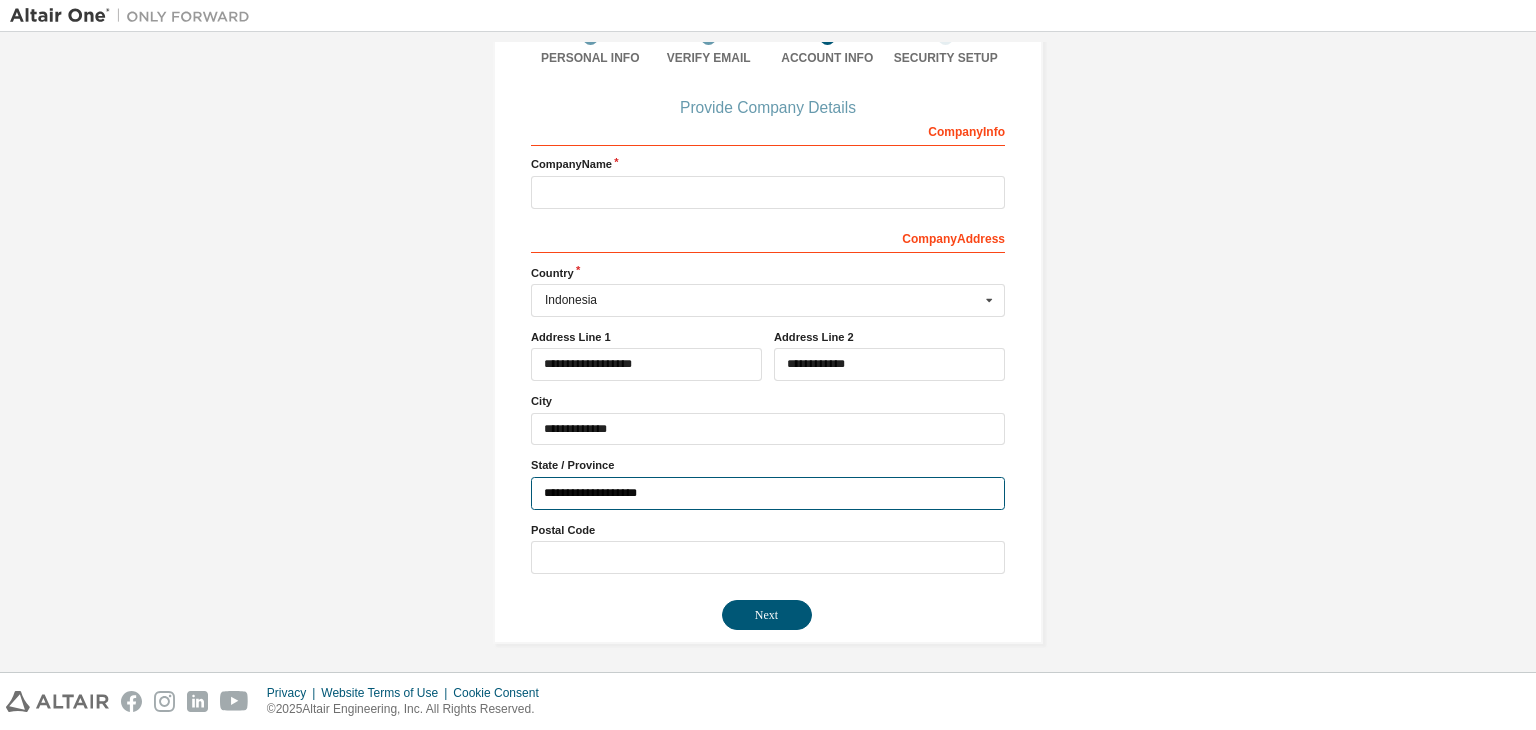 type on "**********" 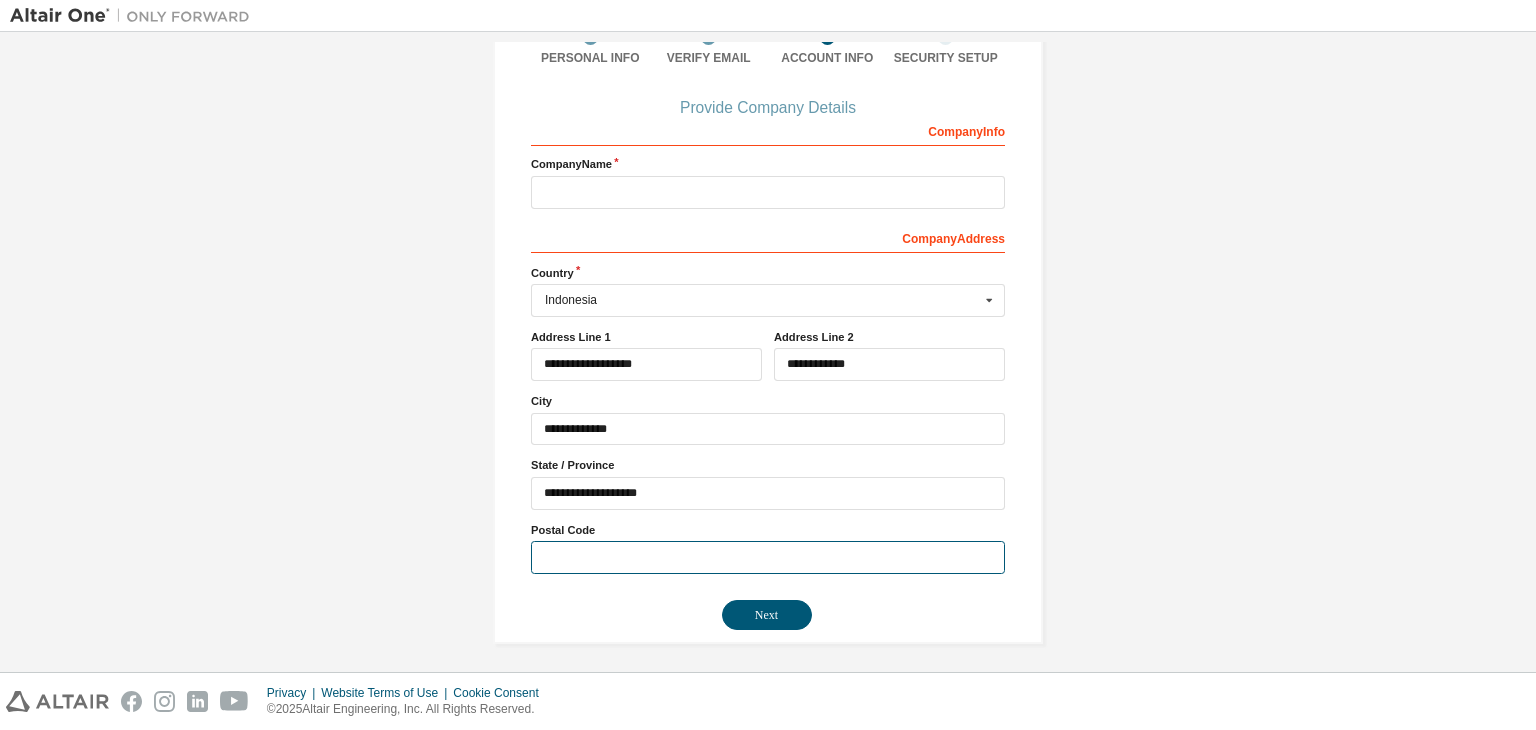 click at bounding box center [768, 557] 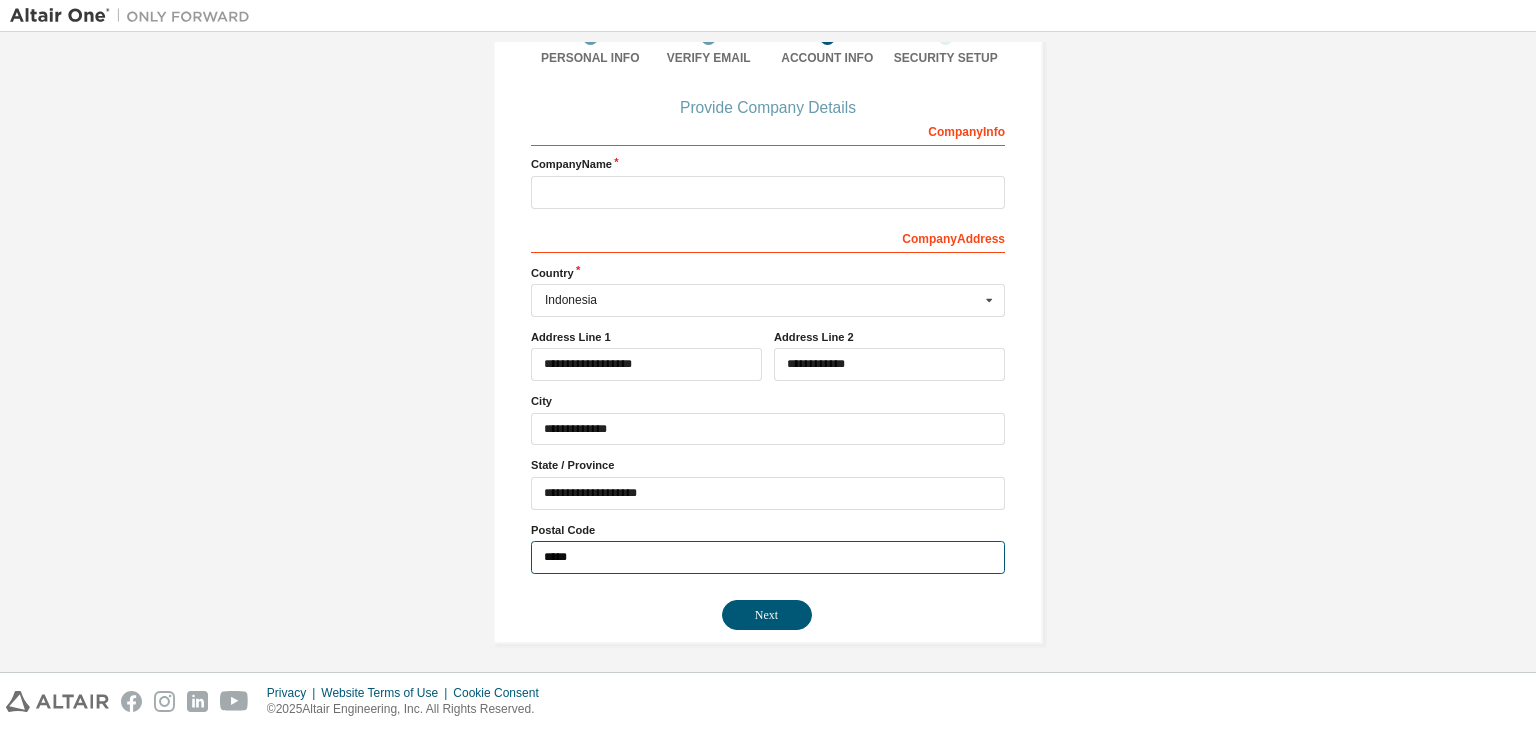 type on "*****" 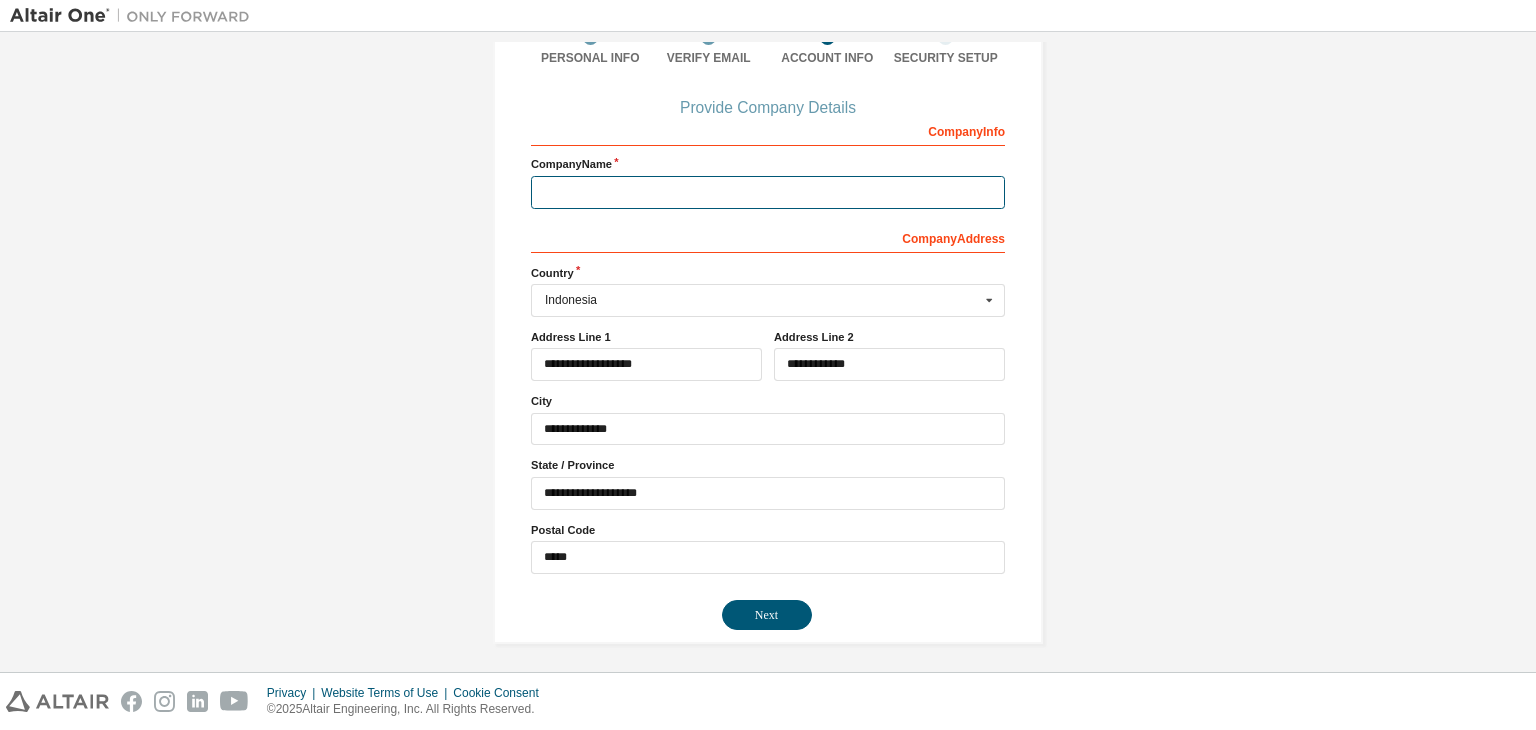 click at bounding box center [768, 192] 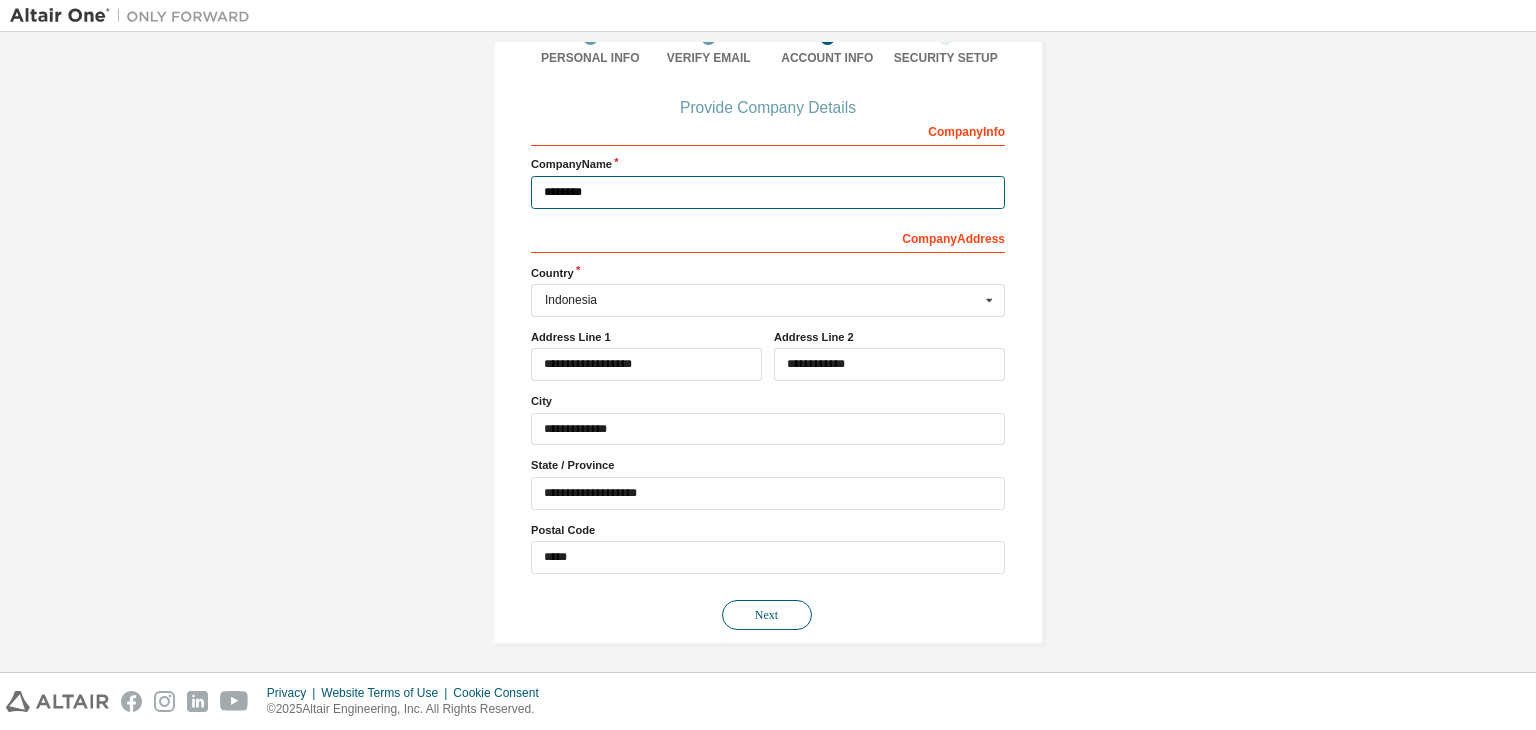 type on "********" 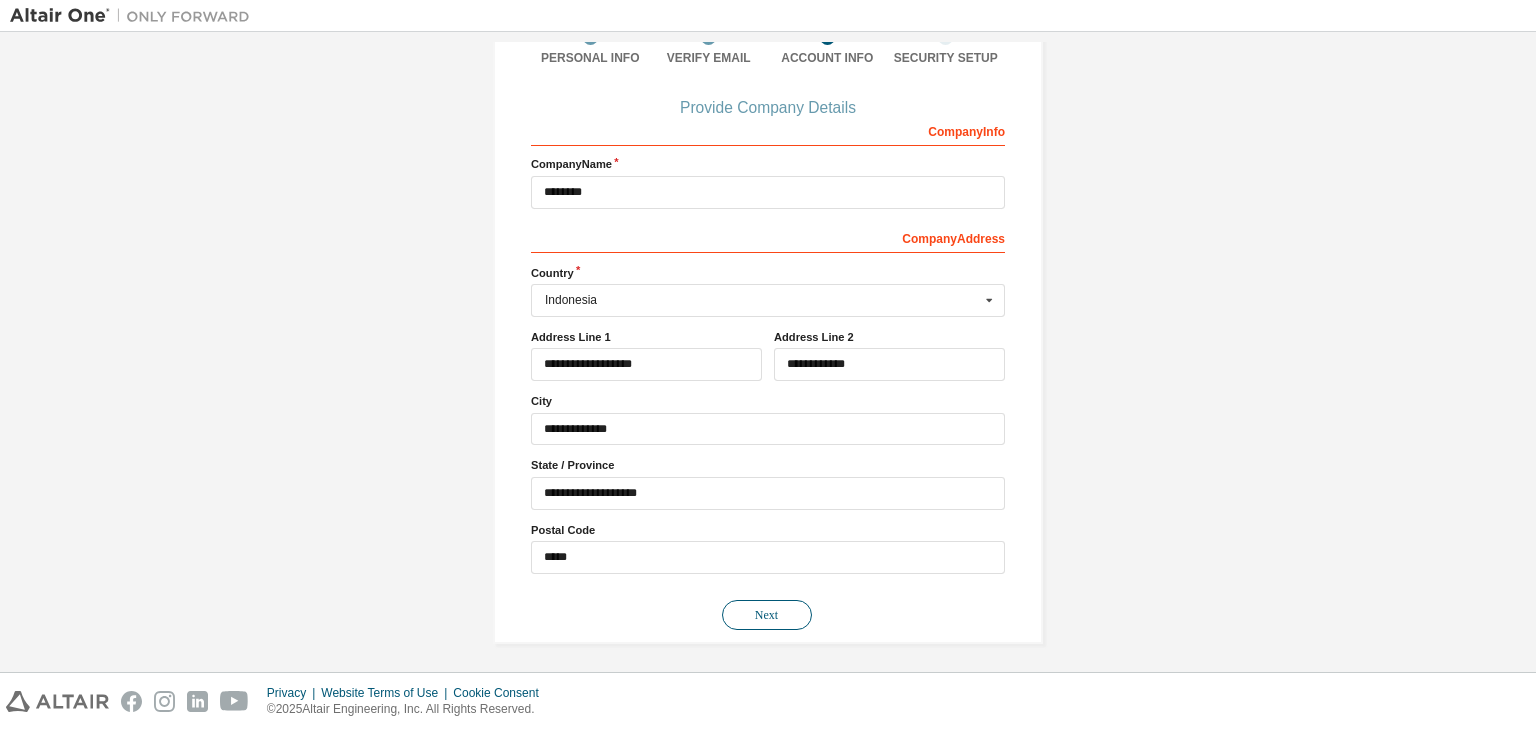 click on "Next" at bounding box center (767, 615) 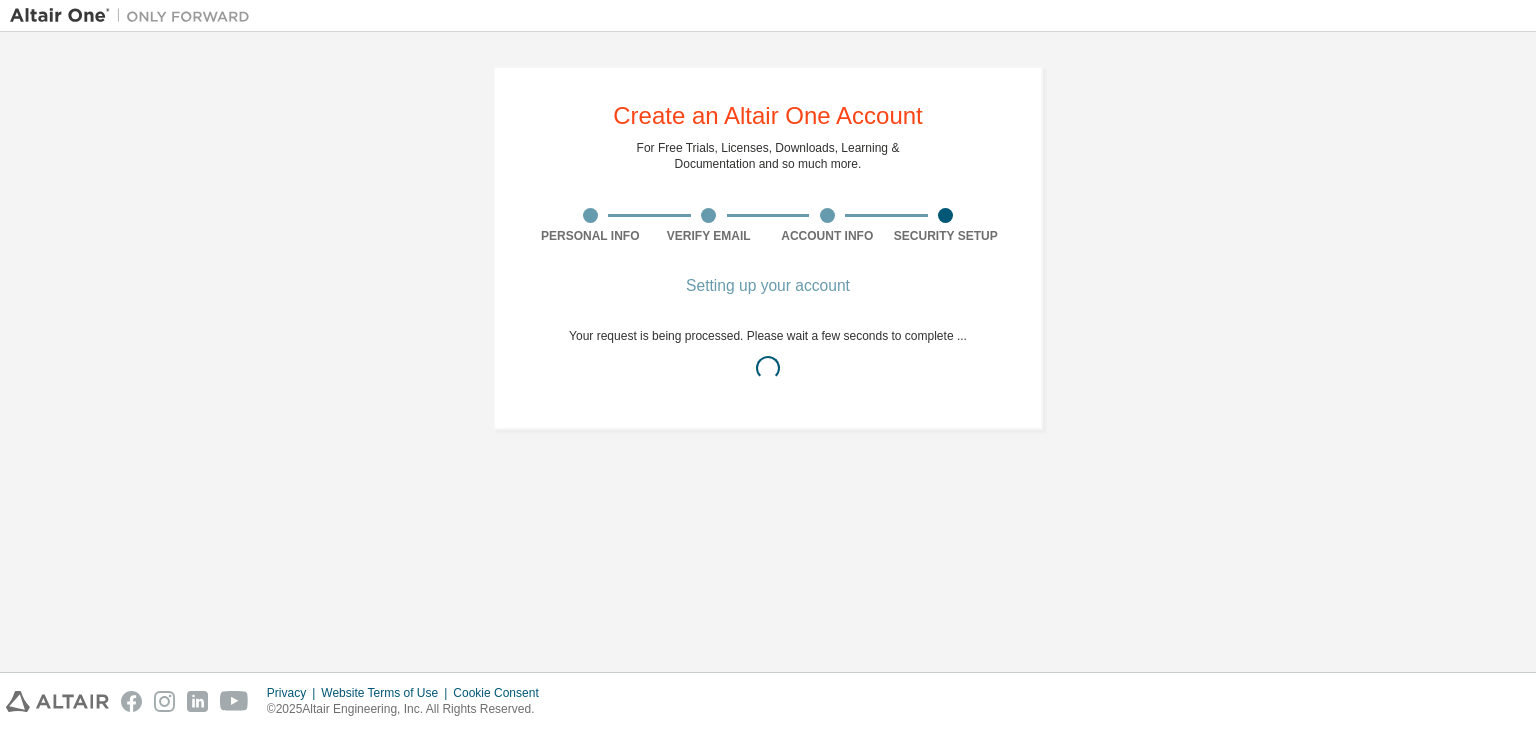 scroll, scrollTop: 0, scrollLeft: 0, axis: both 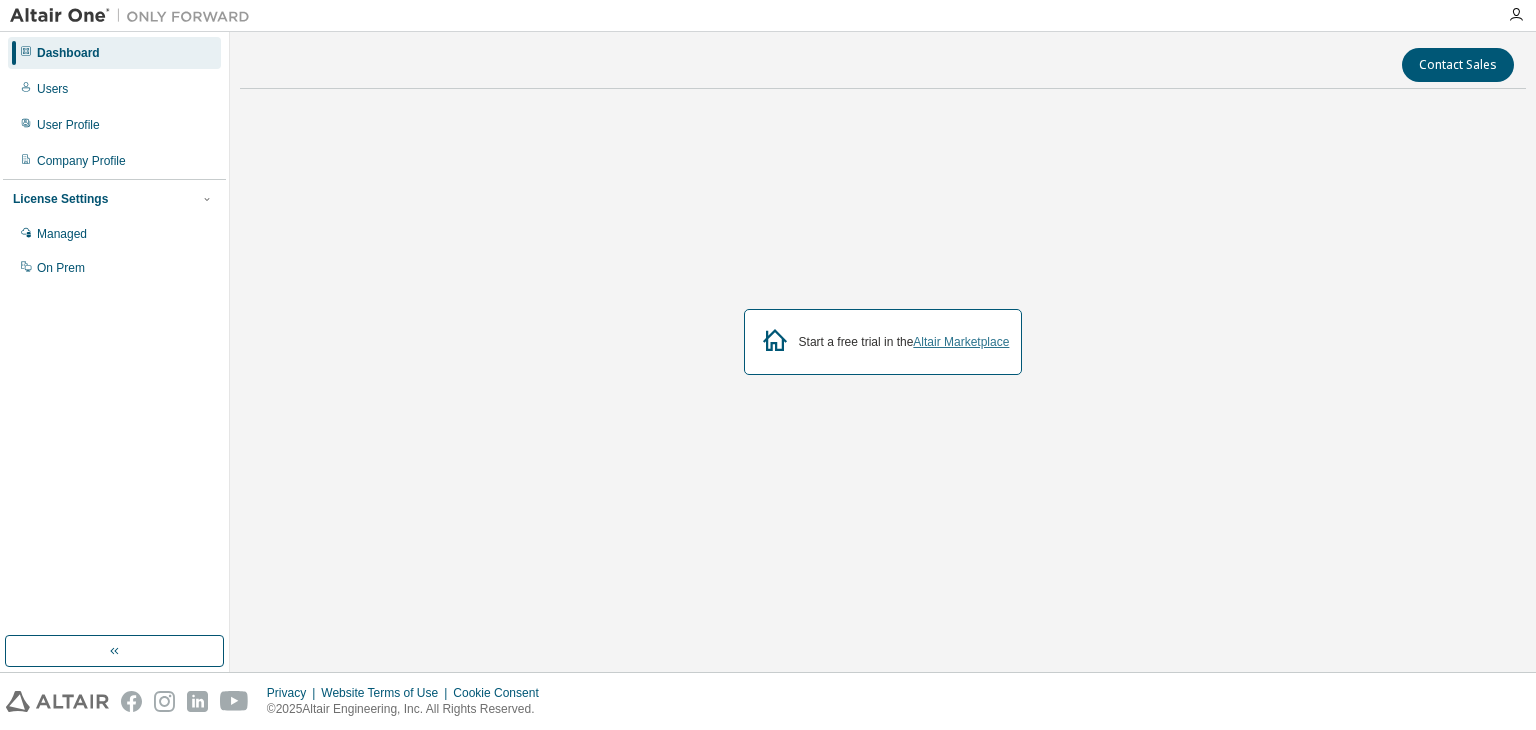 click on "Altair Marketplace" at bounding box center (961, 342) 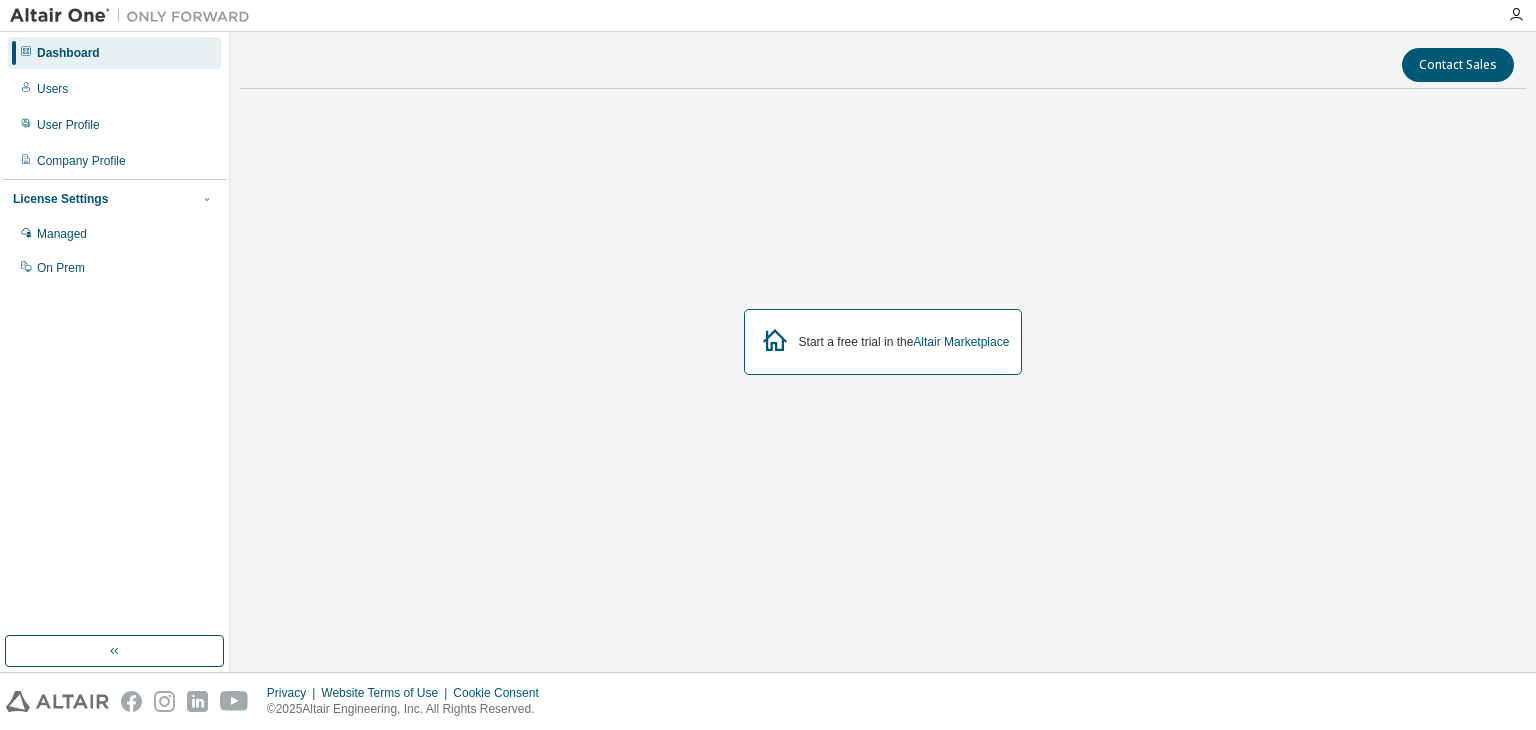 scroll, scrollTop: 0, scrollLeft: 0, axis: both 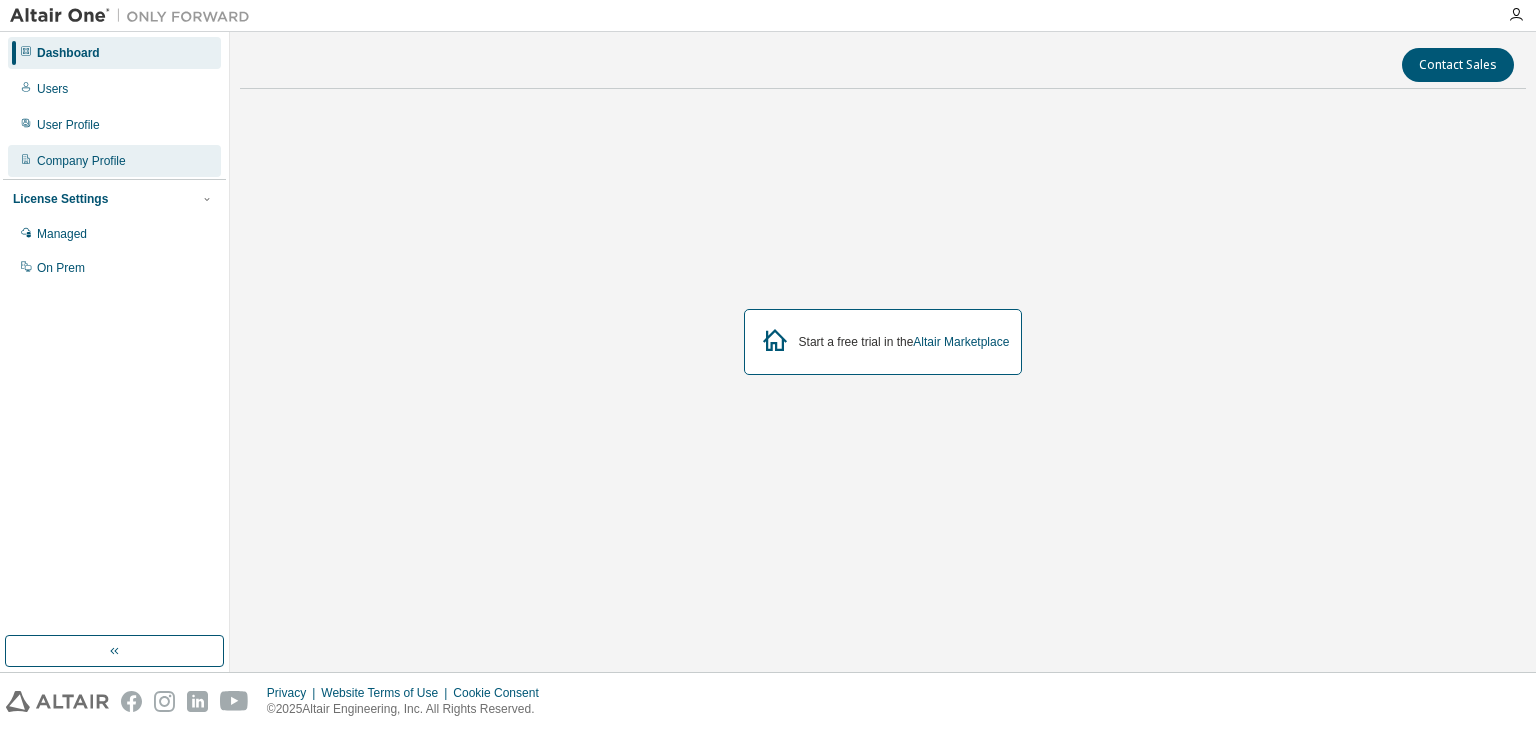 click on "Company Profile" at bounding box center [81, 161] 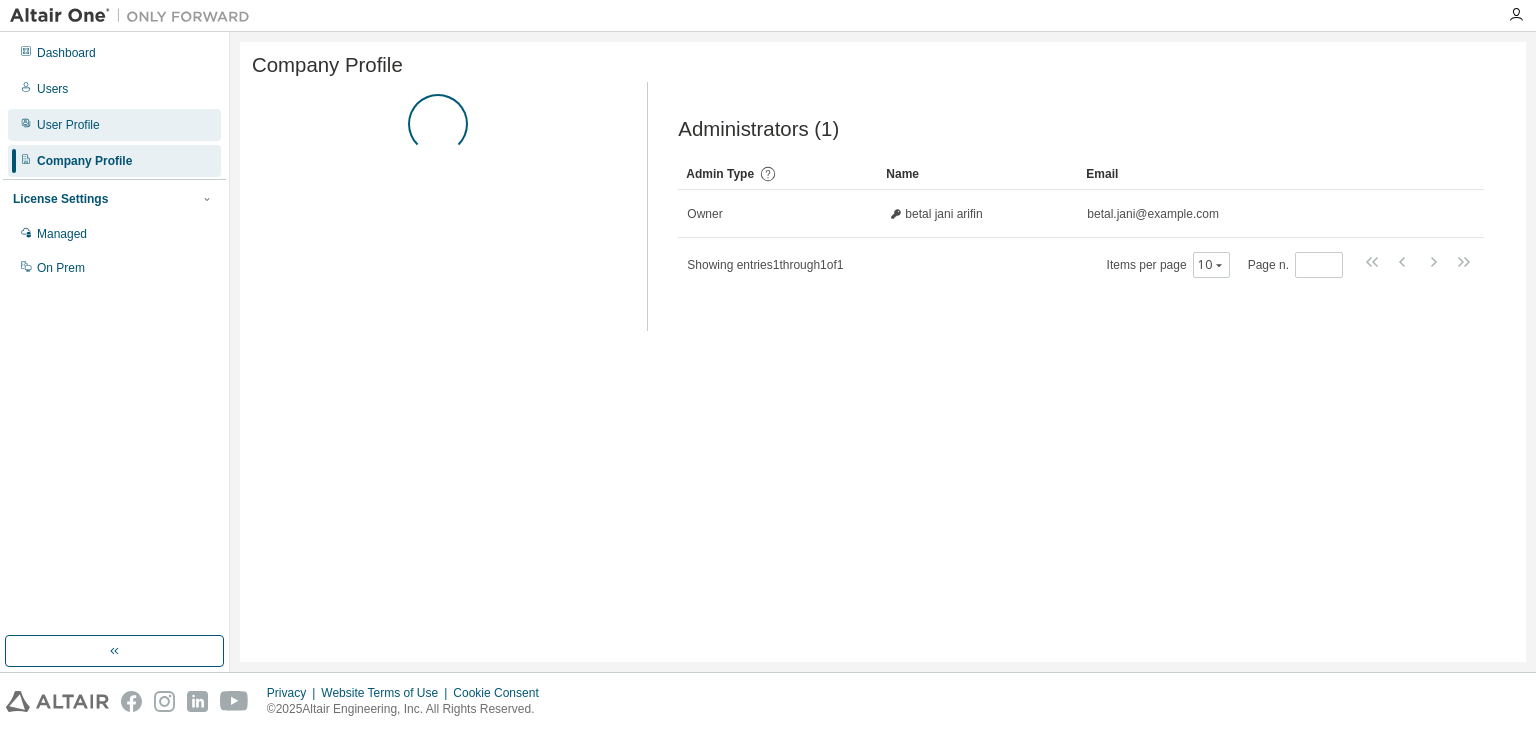 click on "User Profile" at bounding box center [68, 125] 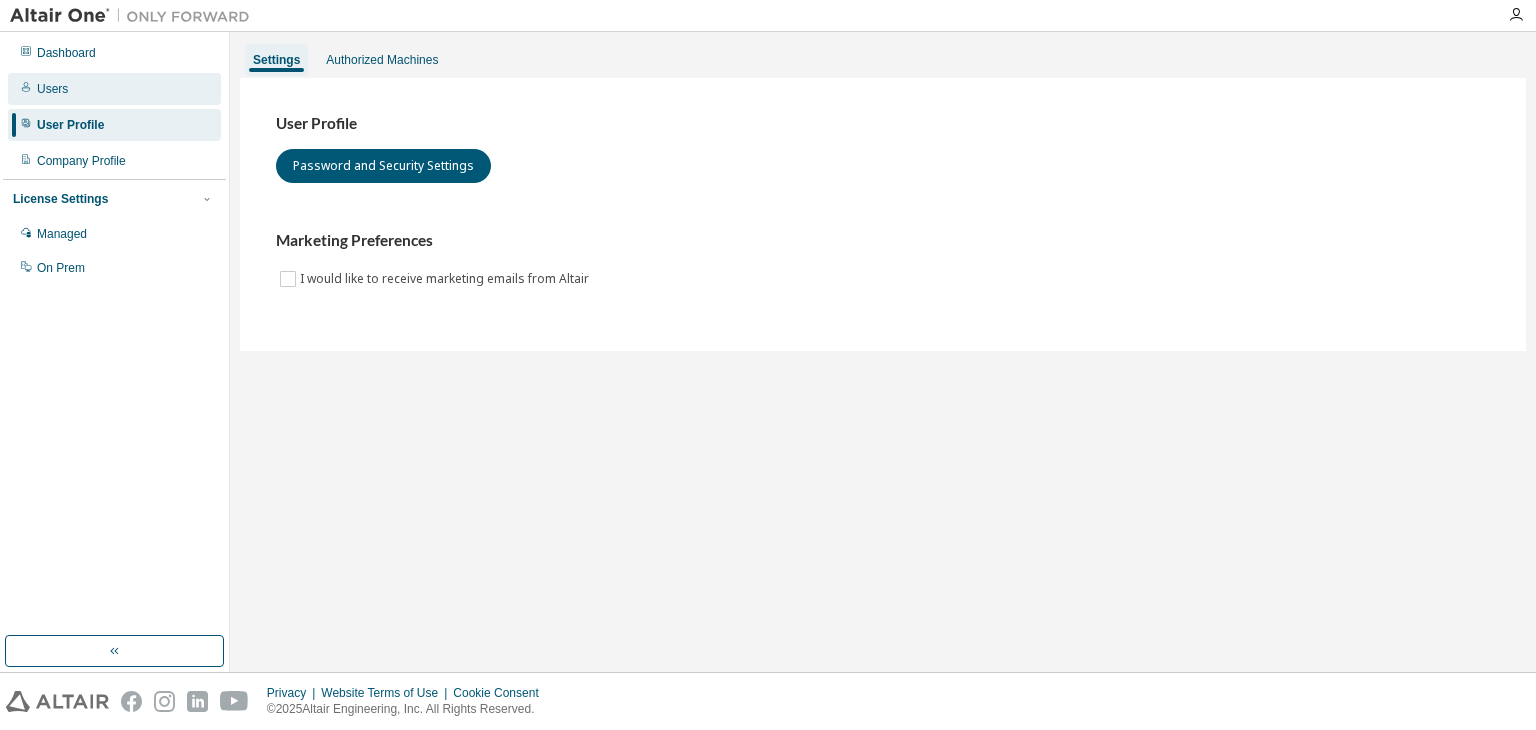 click on "Users" at bounding box center (114, 89) 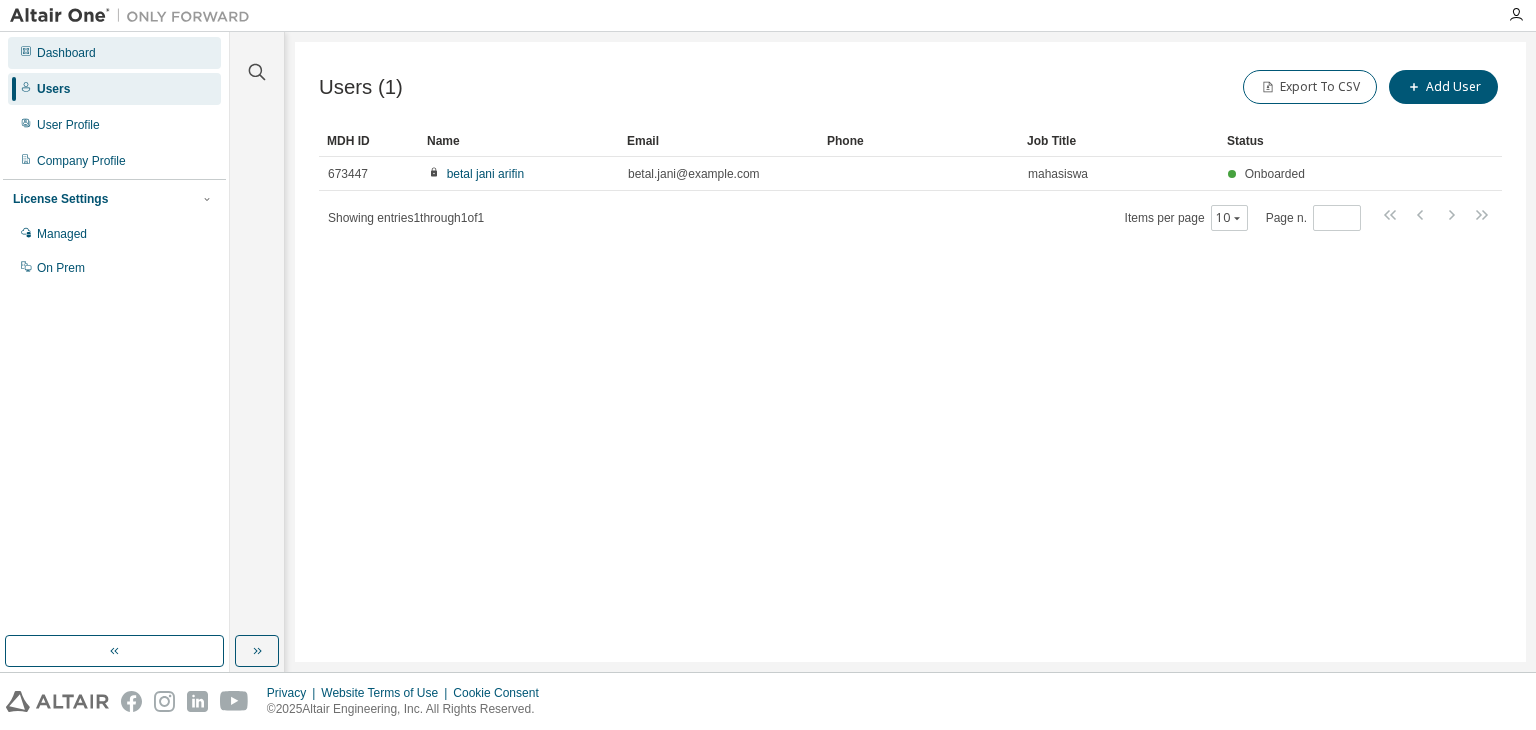 click on "Dashboard" at bounding box center (66, 53) 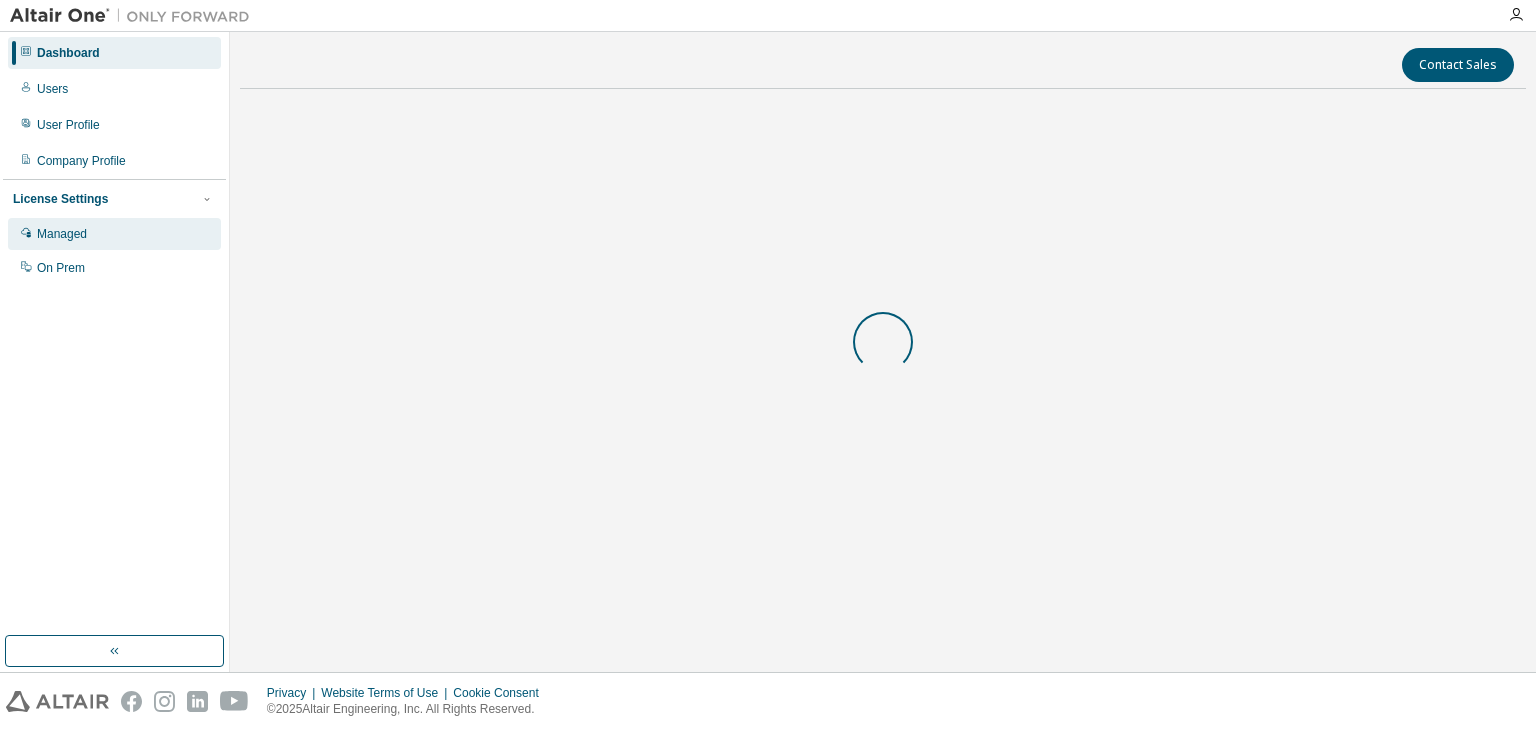 click on "Managed" at bounding box center [62, 234] 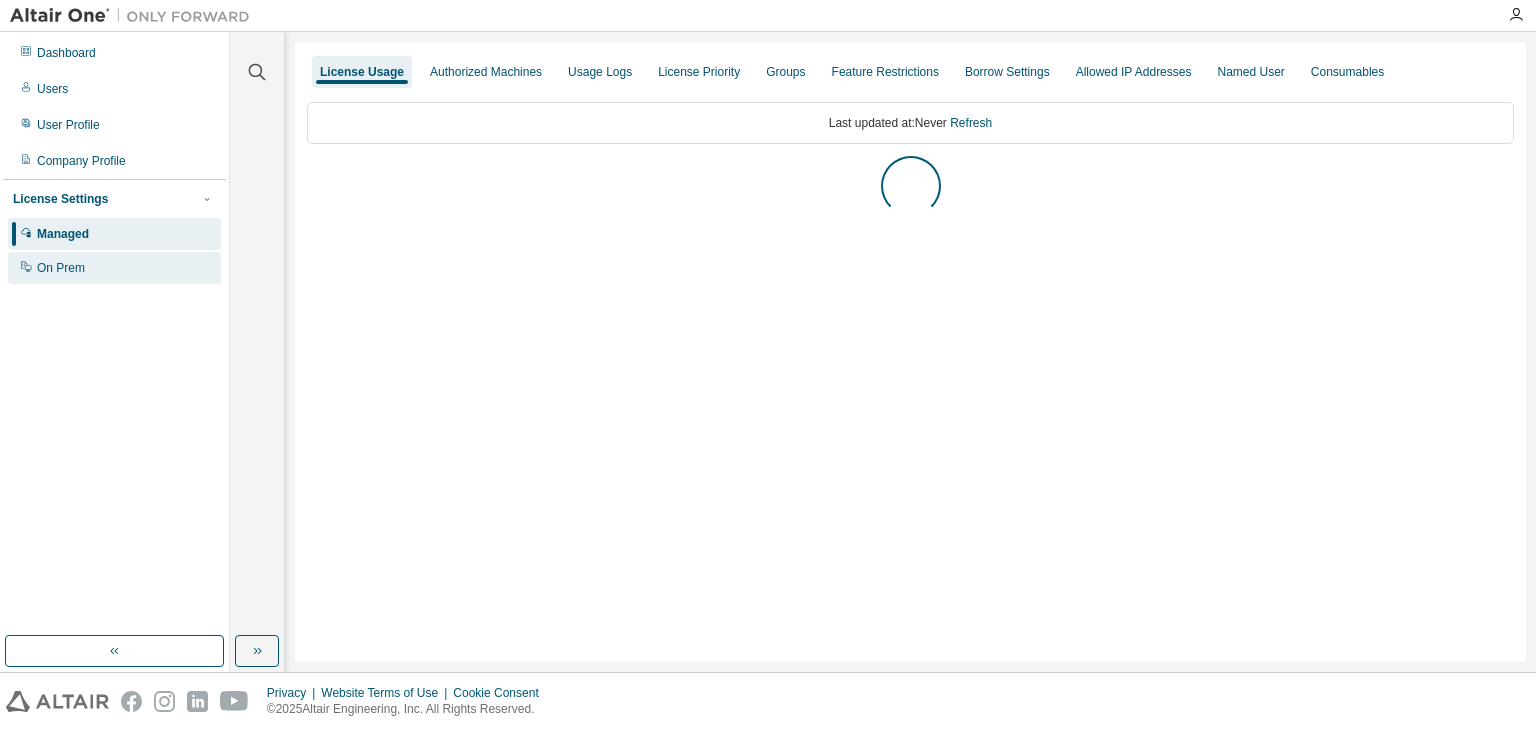 click on "On Prem" at bounding box center [61, 268] 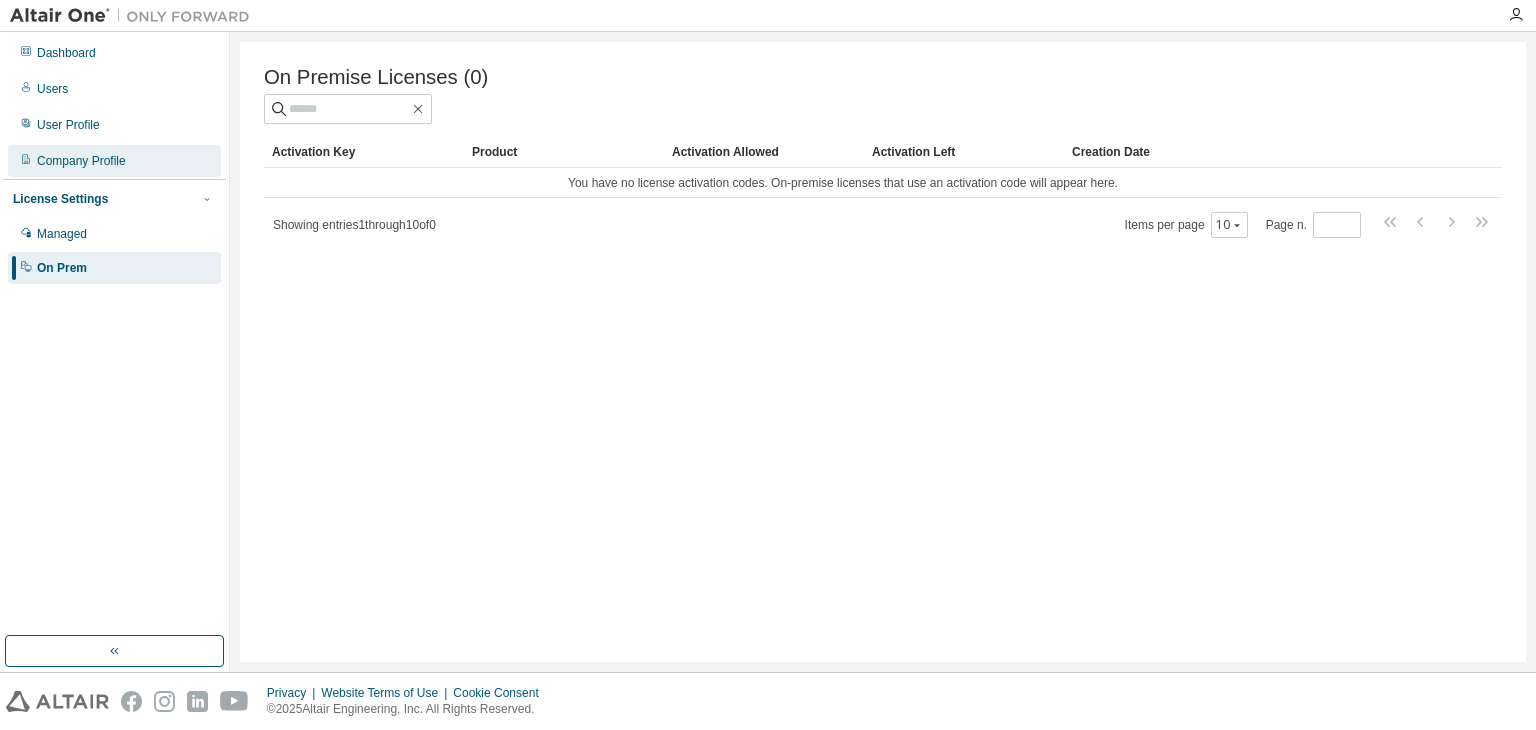 click on "Company Profile" at bounding box center (81, 161) 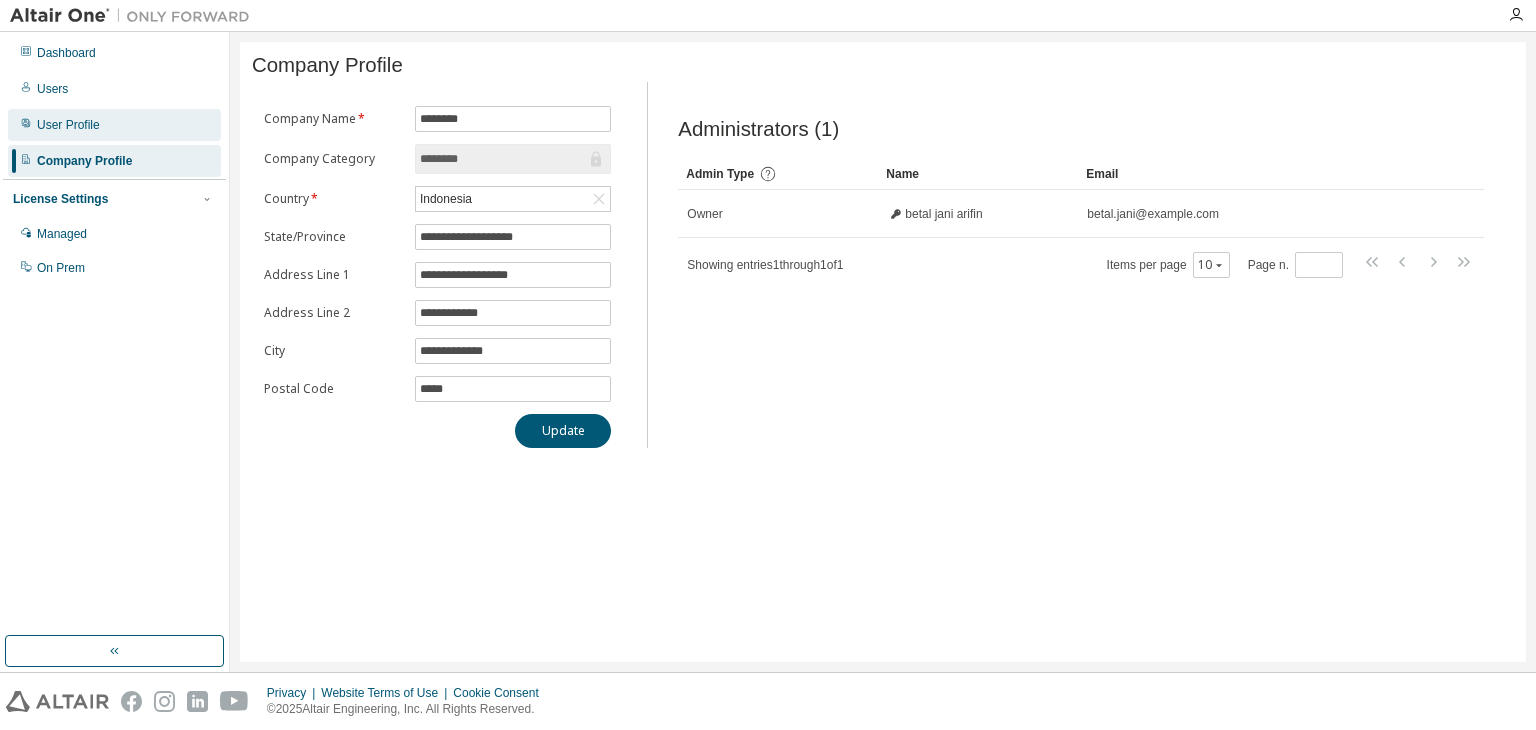 click on "User Profile" at bounding box center (68, 125) 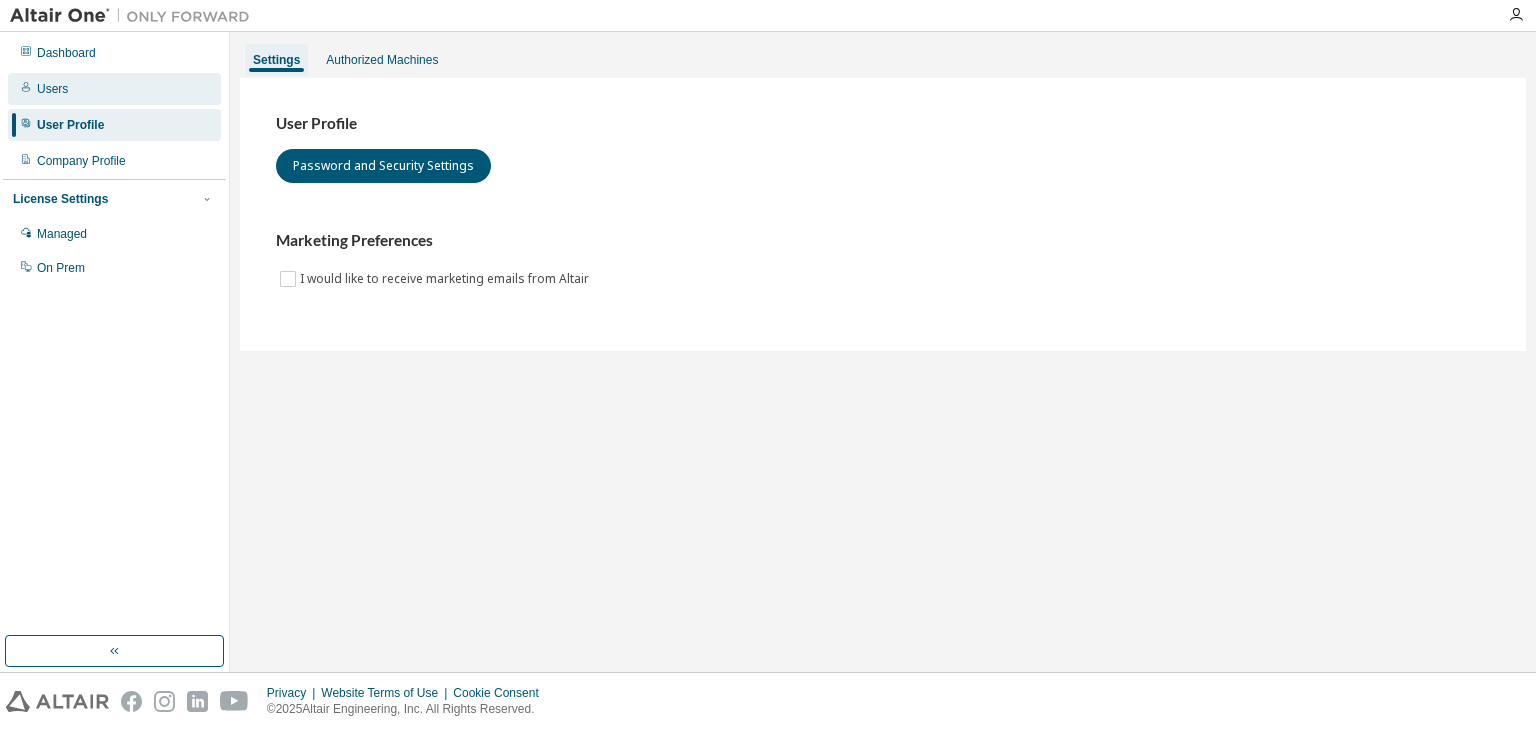 click on "Users" at bounding box center (114, 89) 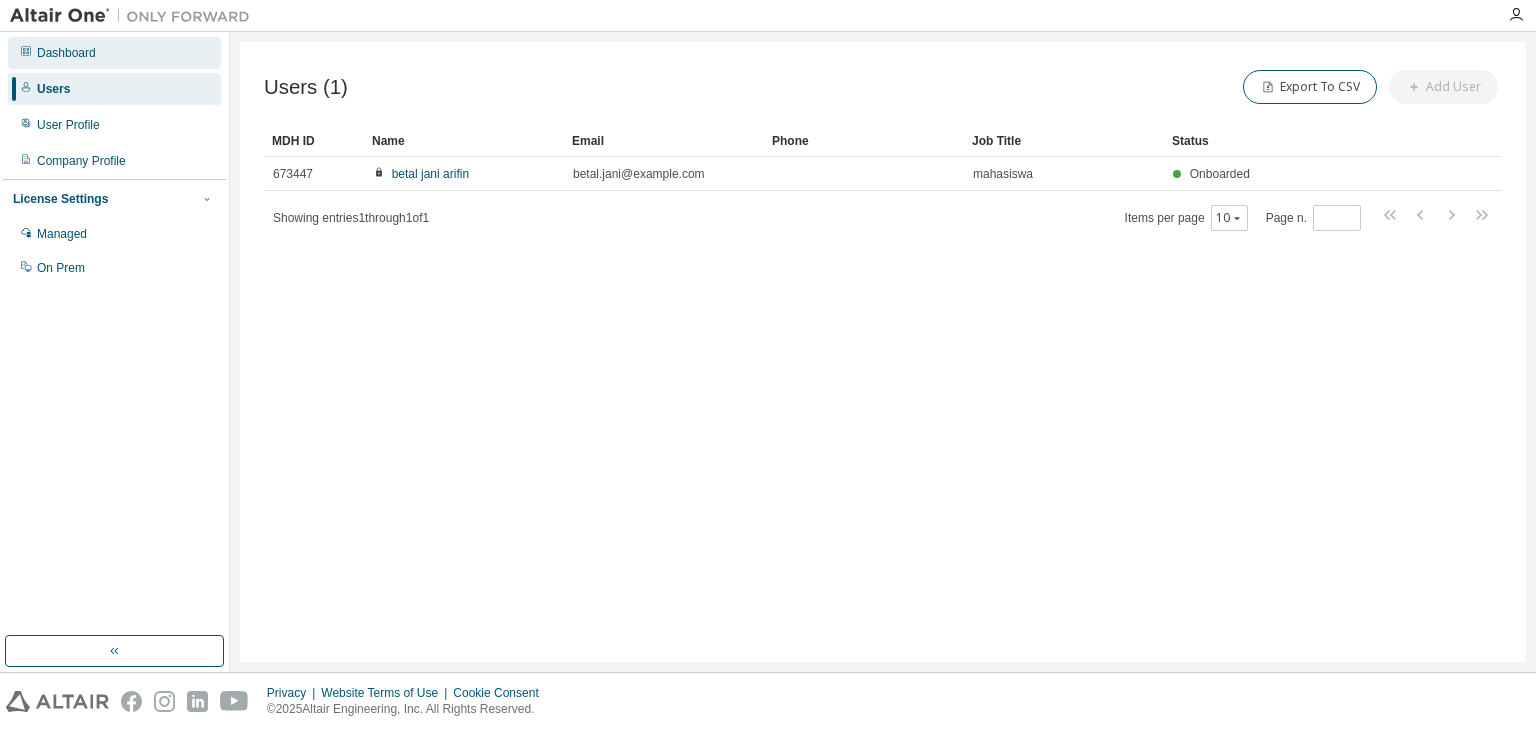 click on "Dashboard" at bounding box center (66, 53) 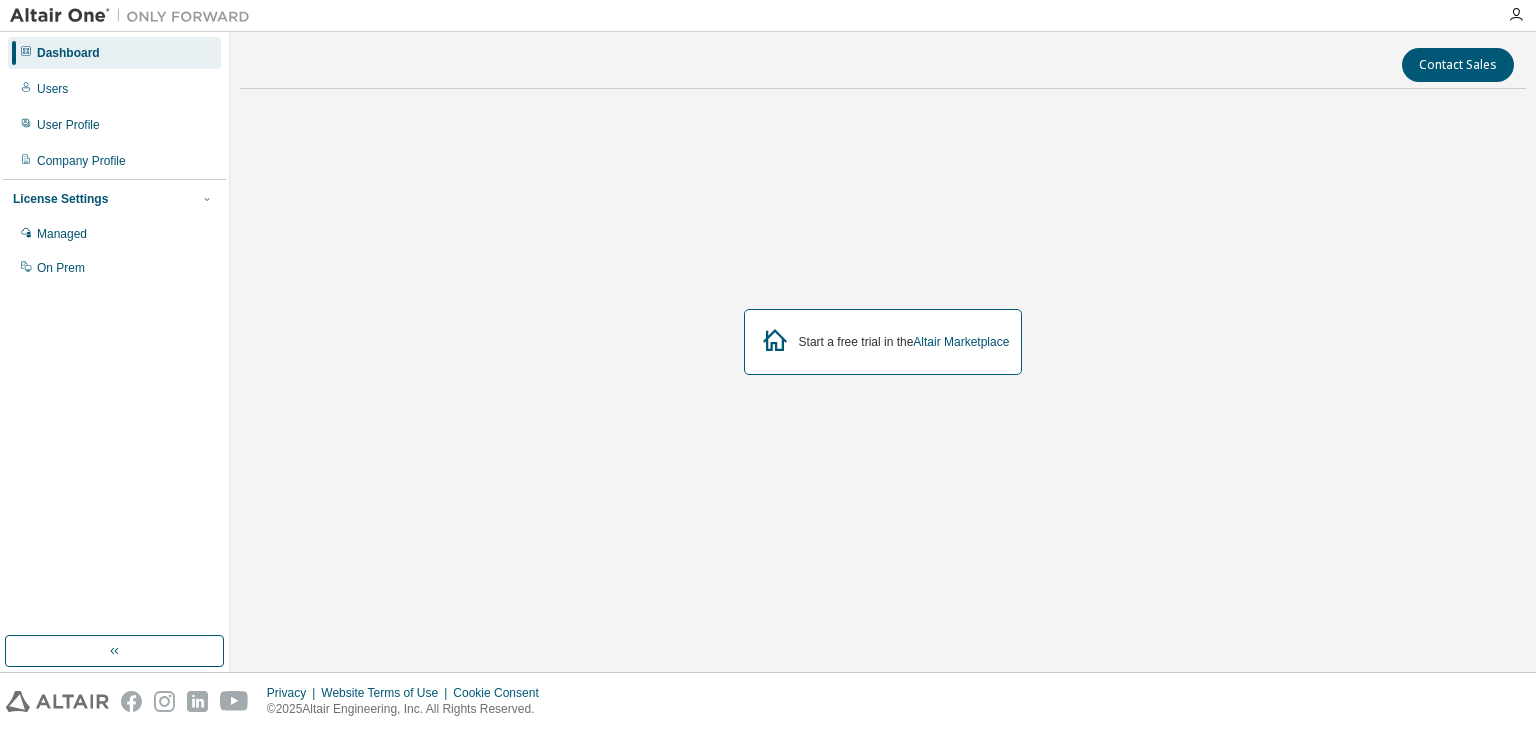 scroll, scrollTop: 0, scrollLeft: 0, axis: both 